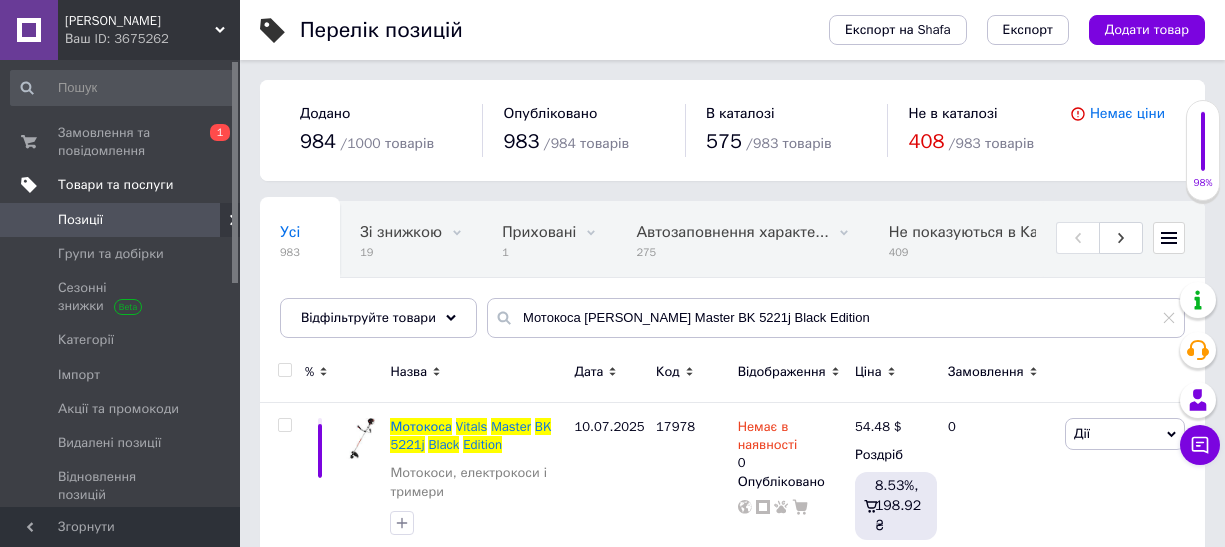 scroll, scrollTop: 47, scrollLeft: 0, axis: vertical 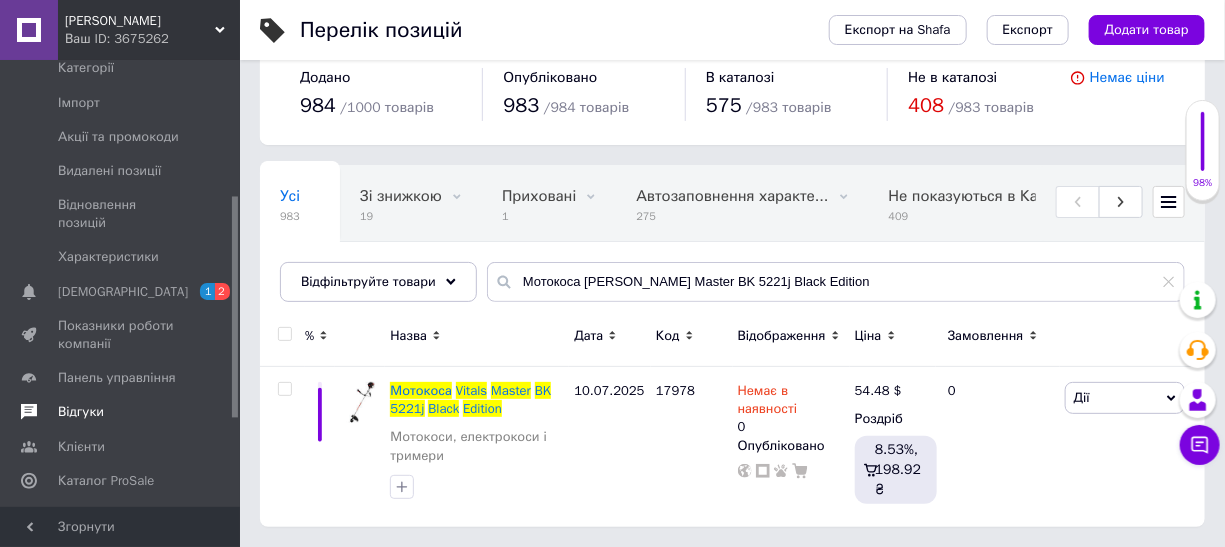 click on "Відгуки" at bounding box center [81, 412] 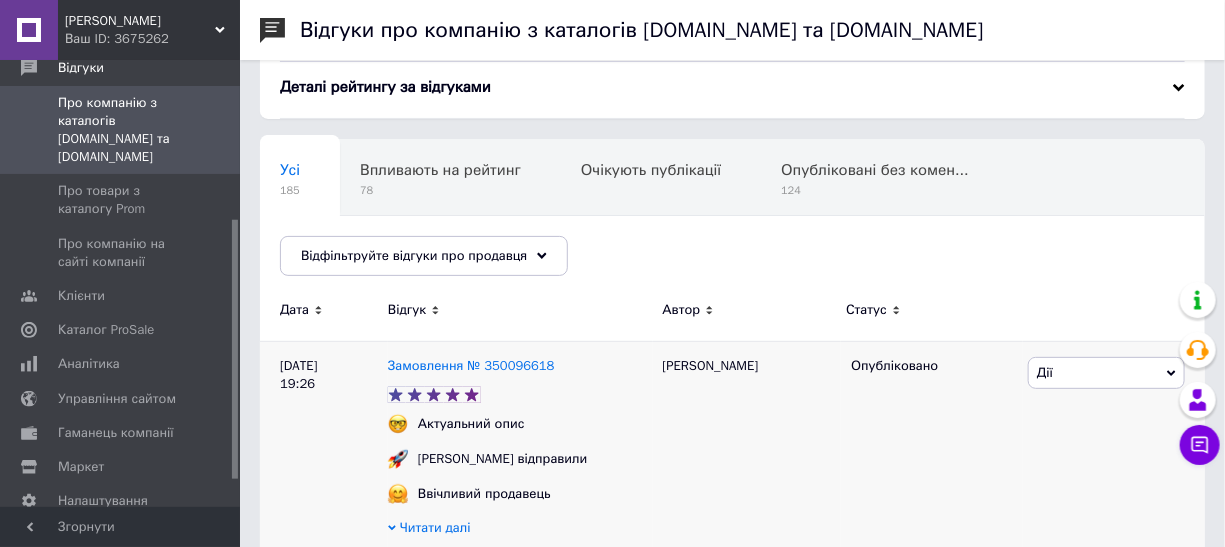 scroll, scrollTop: 181, scrollLeft: 0, axis: vertical 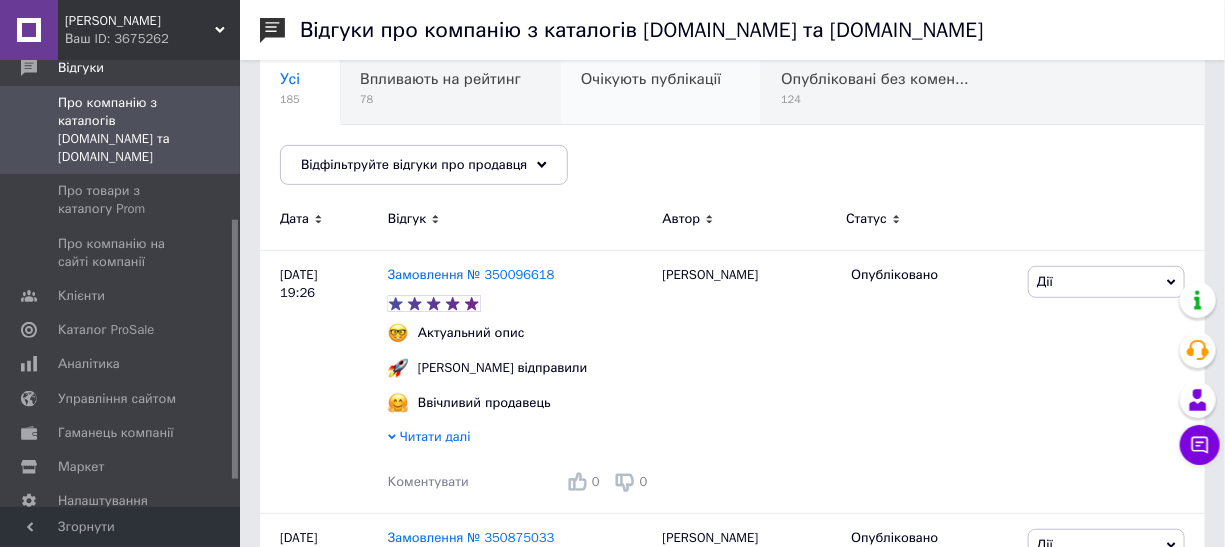 click on "Очікують публікації 0" at bounding box center [661, 87] 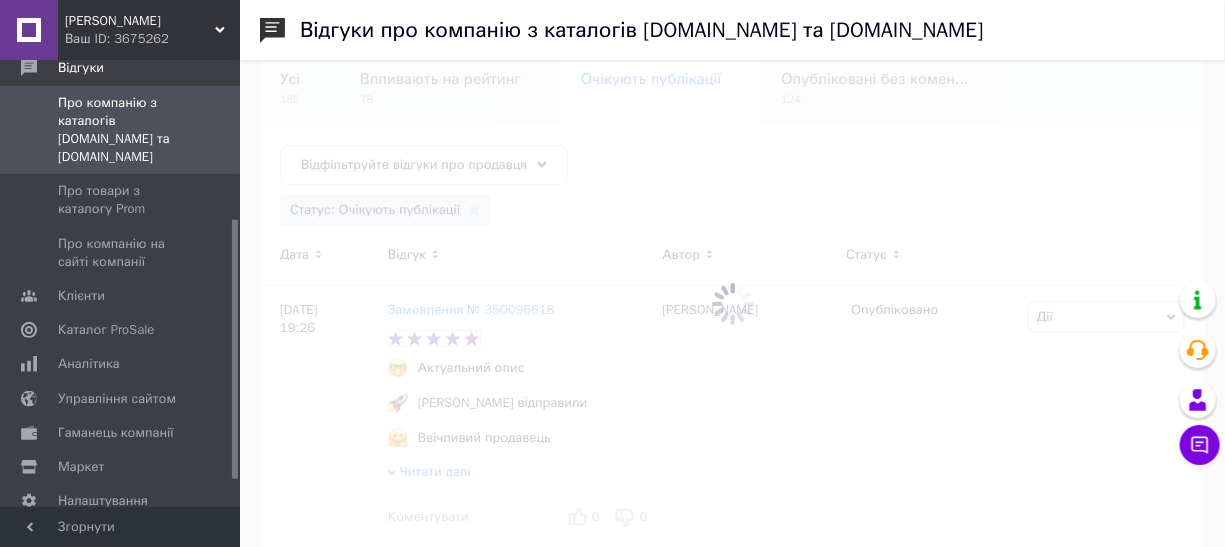 scroll, scrollTop: 146, scrollLeft: 0, axis: vertical 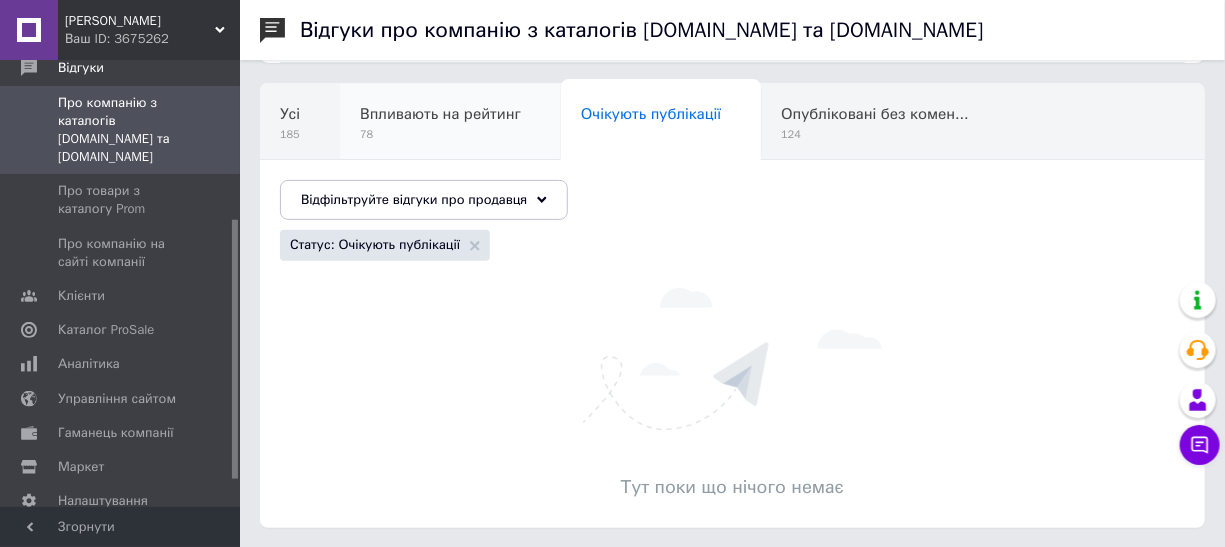 click on "Впливають на рейтинг" at bounding box center [440, 114] 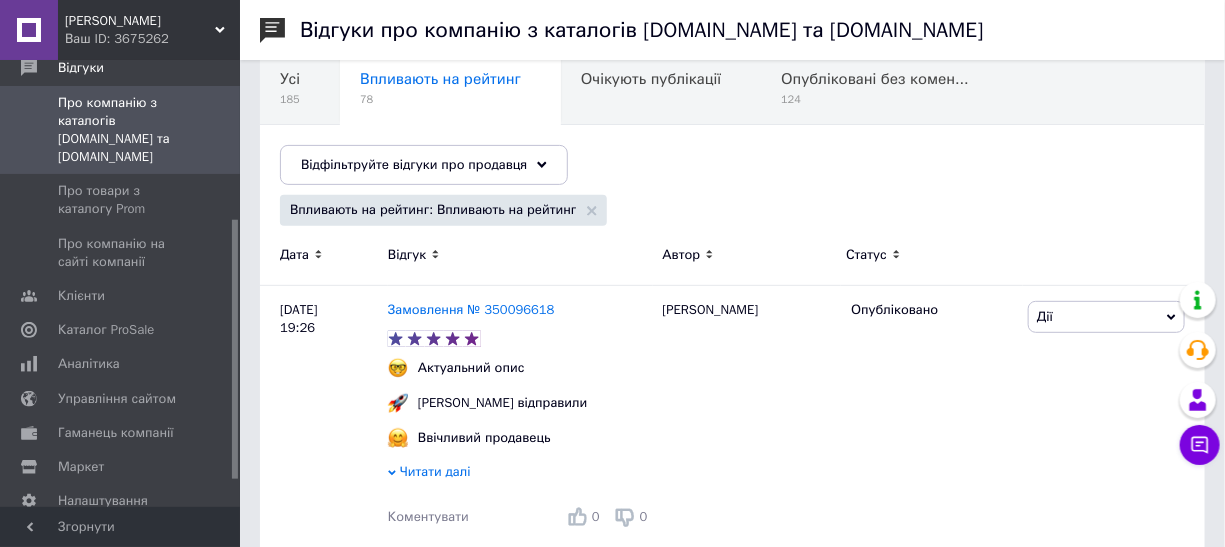 scroll, scrollTop: 90, scrollLeft: 0, axis: vertical 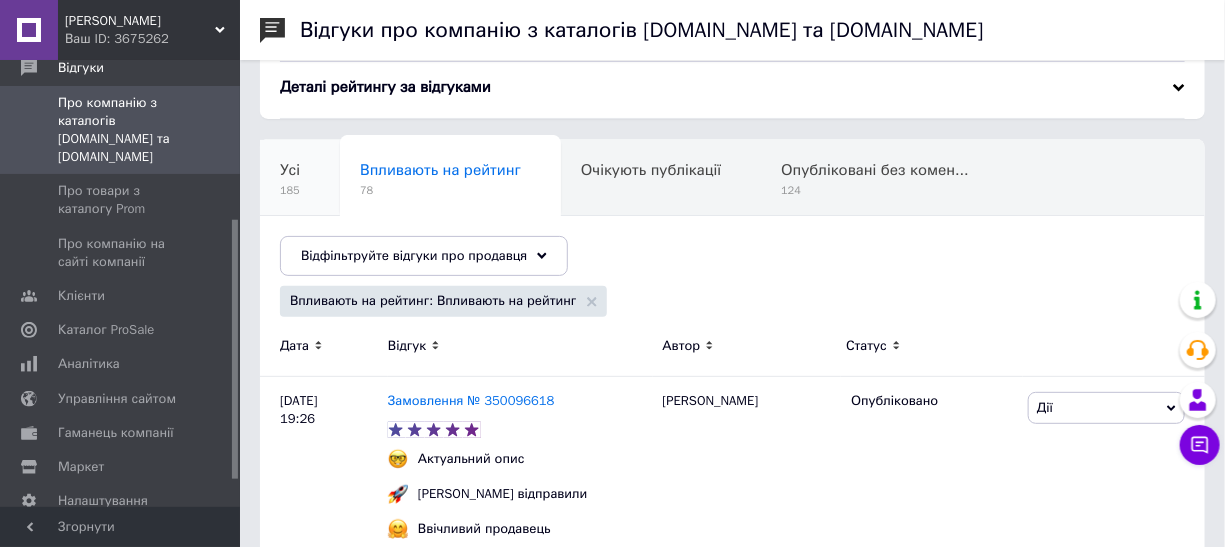click on "Усі 185" at bounding box center (300, 178) 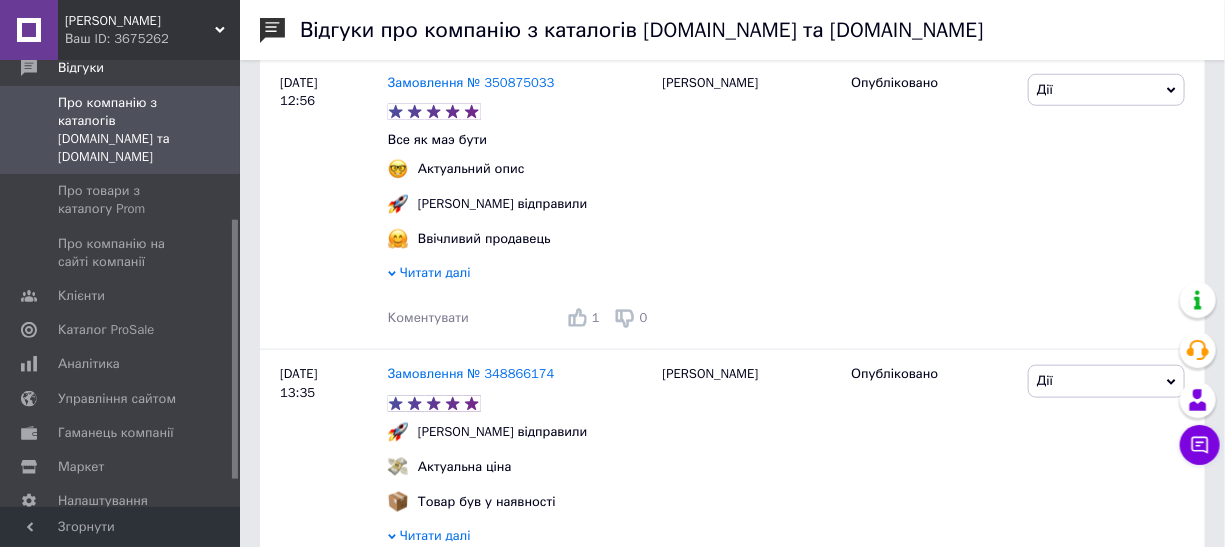 scroll, scrollTop: 272, scrollLeft: 0, axis: vertical 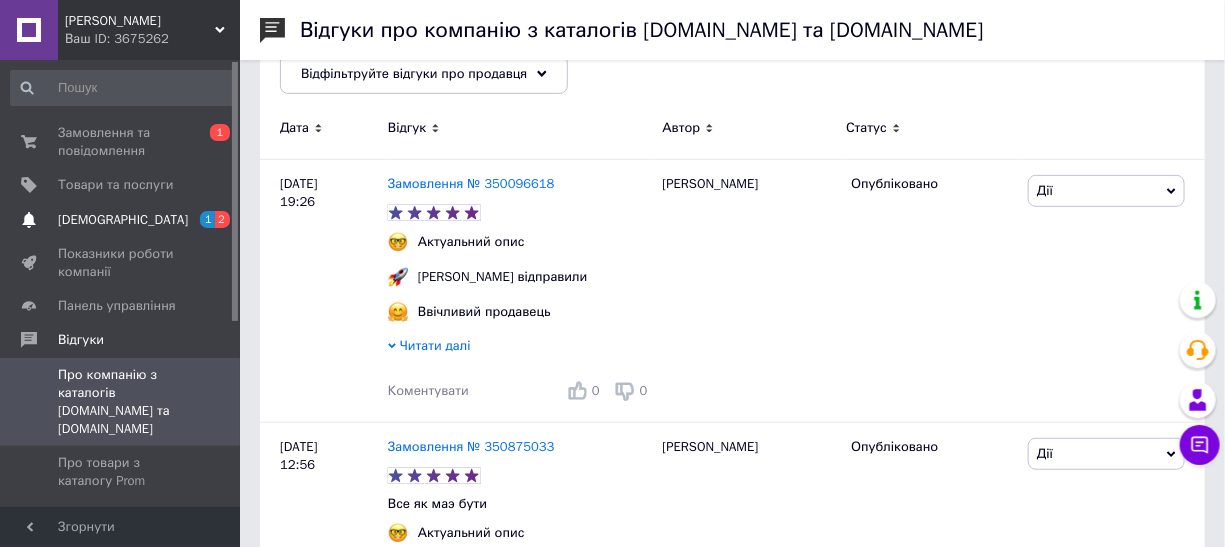 click on "[DEMOGRAPHIC_DATA]" at bounding box center [123, 220] 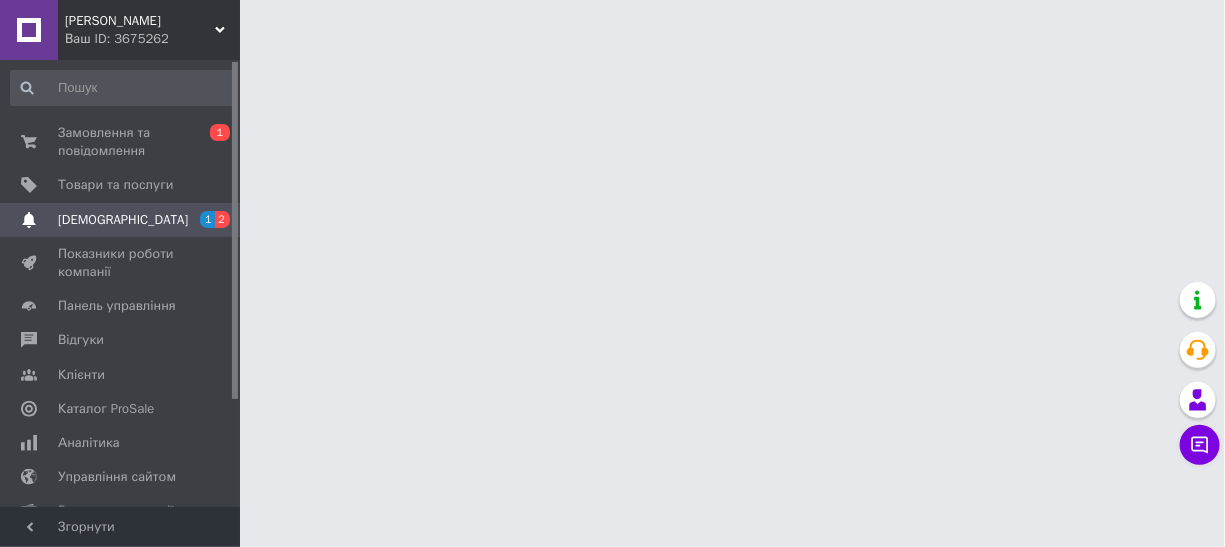 scroll, scrollTop: 0, scrollLeft: 0, axis: both 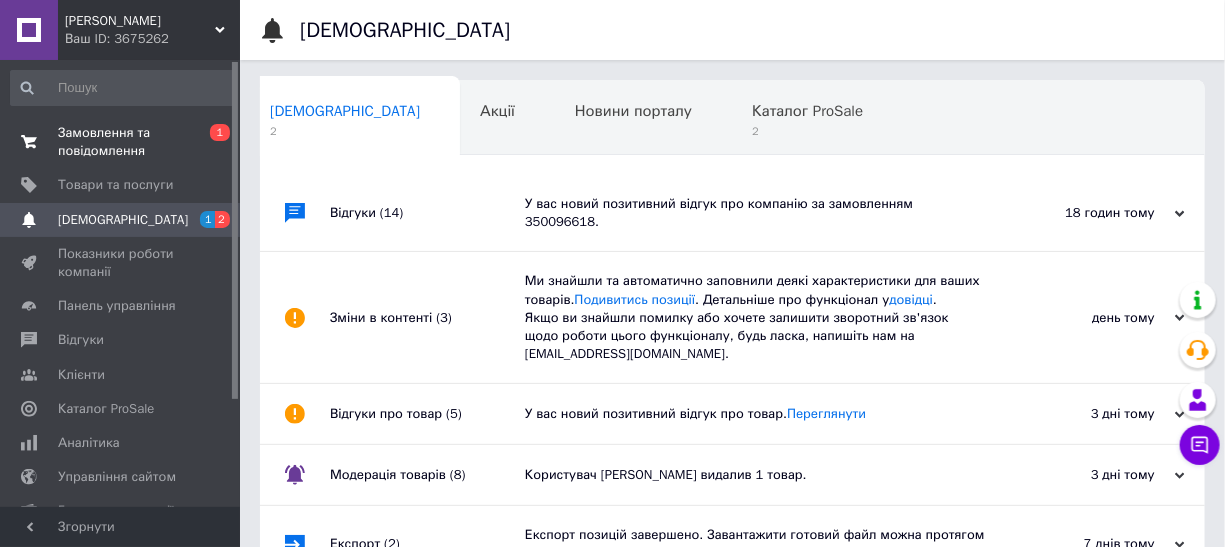 click on "Замовлення та повідомлення" at bounding box center [121, 142] 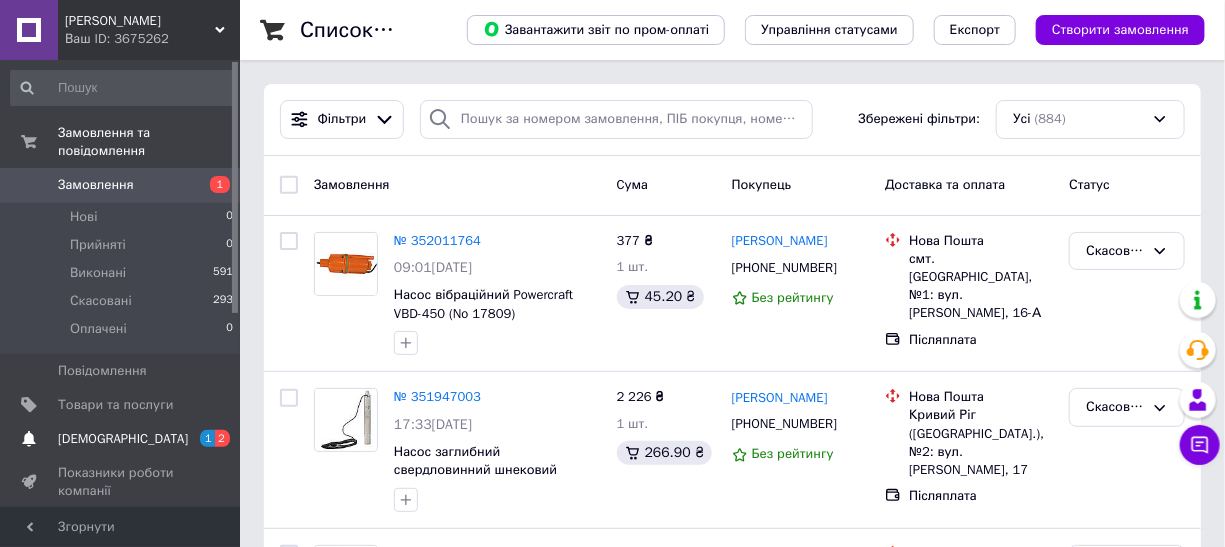 click on "[DEMOGRAPHIC_DATA]" at bounding box center (123, 439) 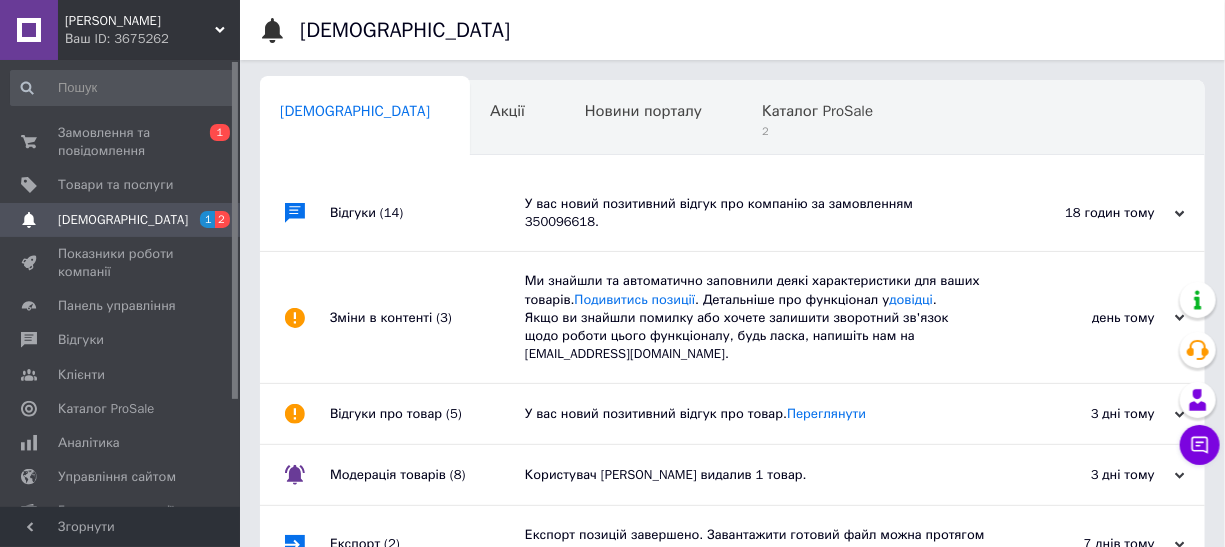 scroll, scrollTop: 0, scrollLeft: 10, axis: horizontal 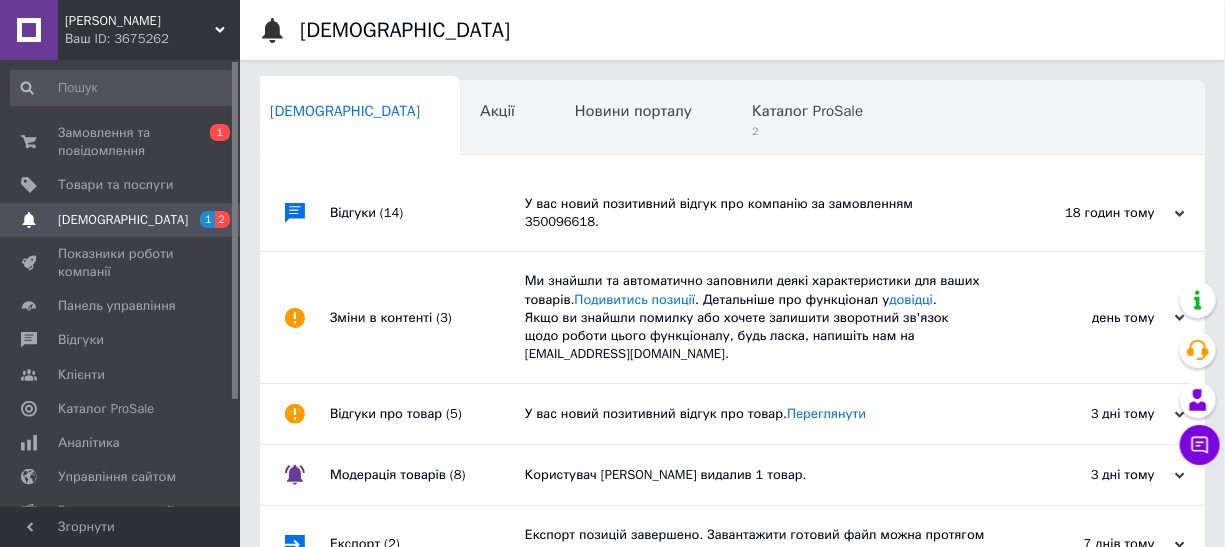 click on "У вас новий позитивний відгук про товар.  [GEOGRAPHIC_DATA]" at bounding box center [755, 414] 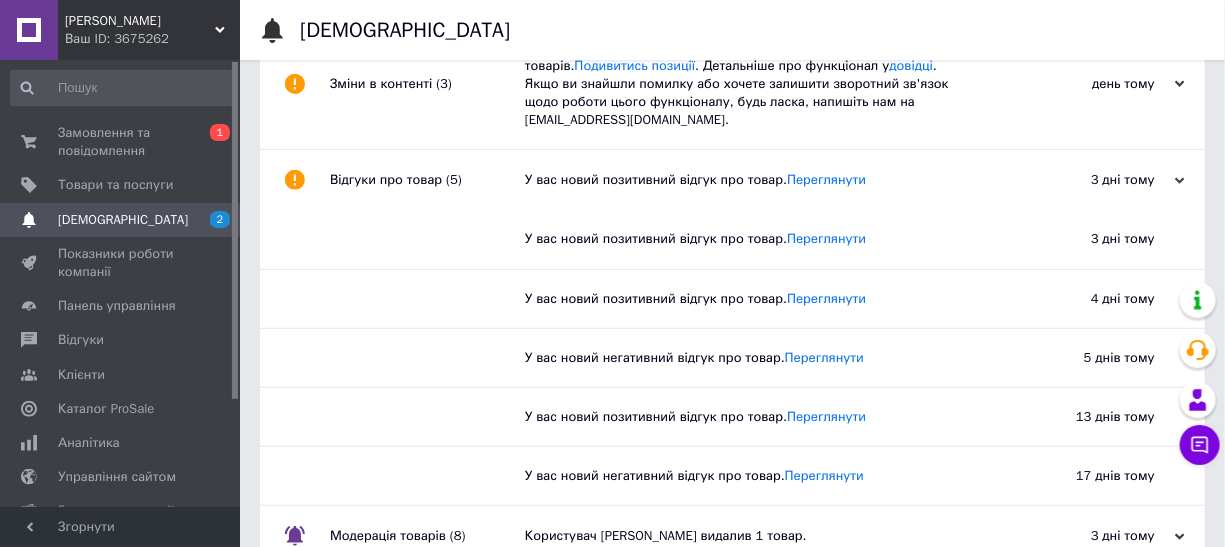 scroll, scrollTop: 143, scrollLeft: 0, axis: vertical 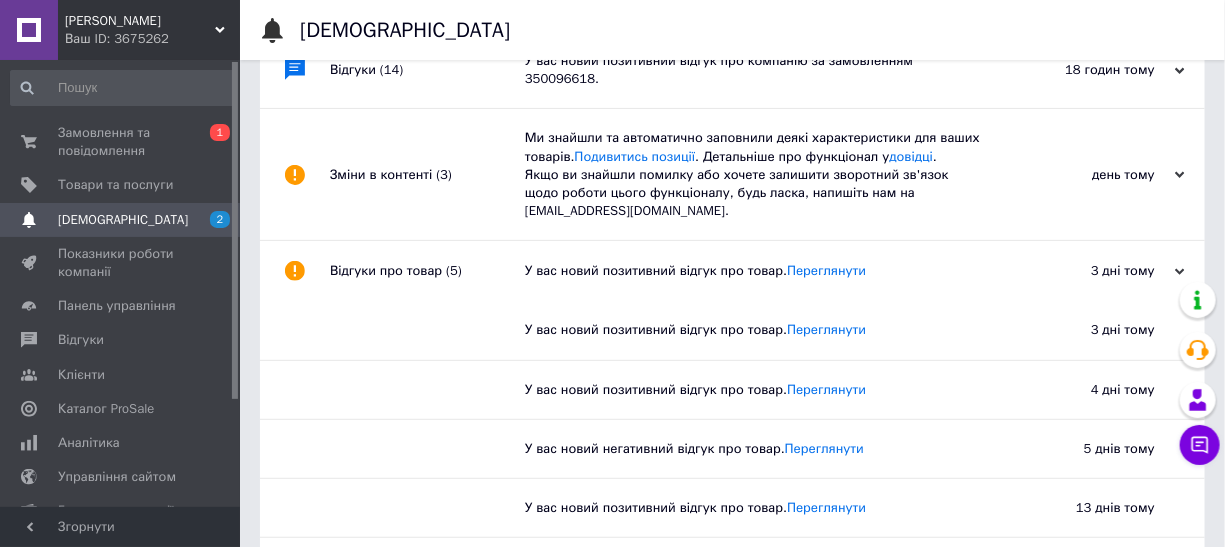 click on "У вас новий позитивний відгук про товар.  [GEOGRAPHIC_DATA]" at bounding box center [755, 271] 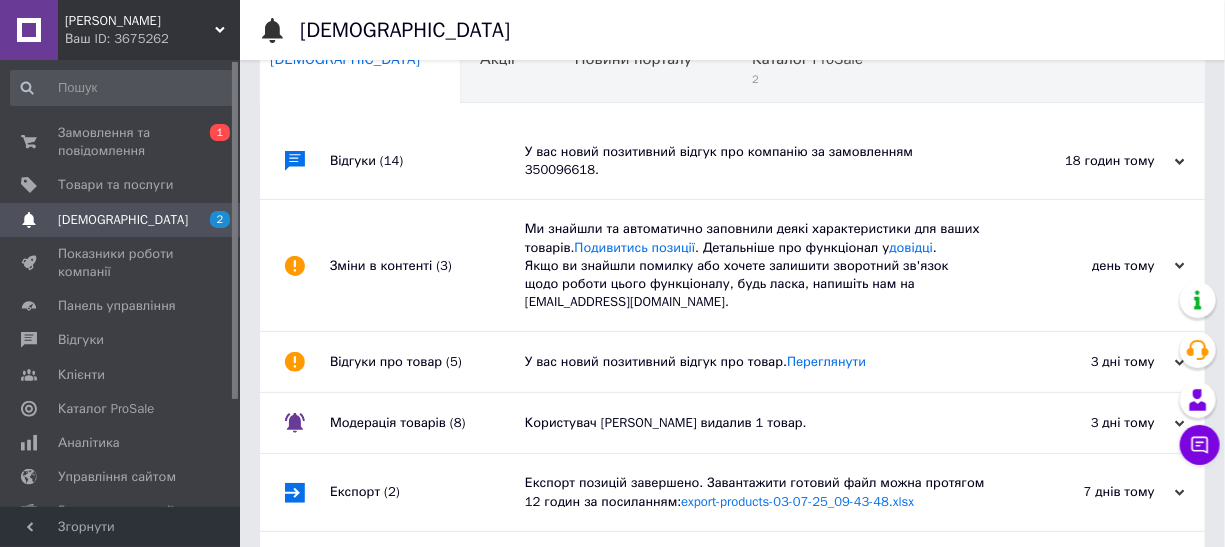 scroll, scrollTop: 0, scrollLeft: 0, axis: both 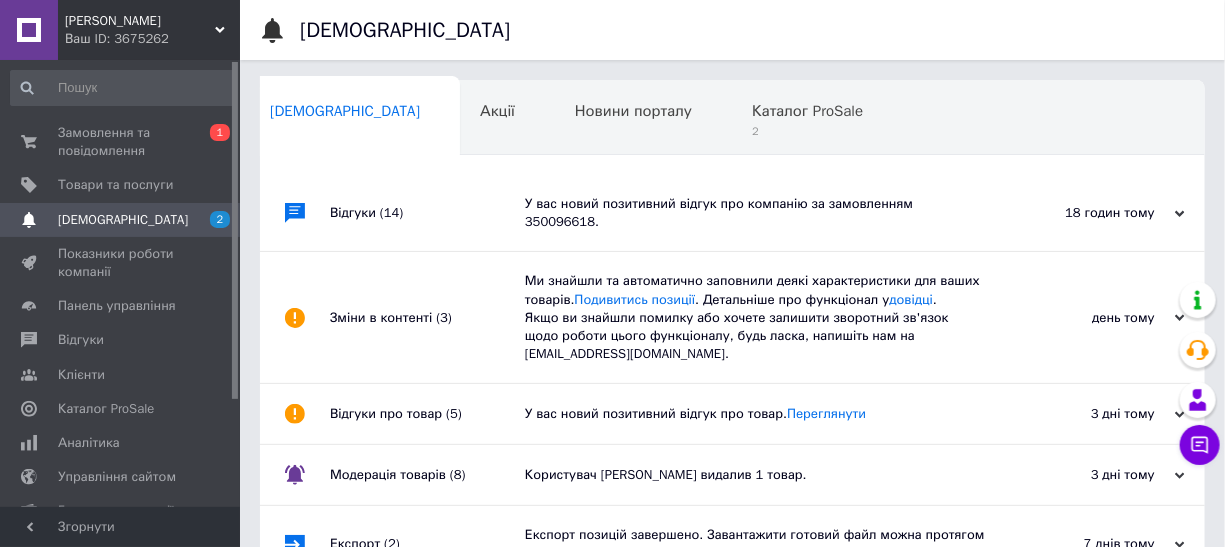 click on "18 годин тому" at bounding box center (1085, 213) 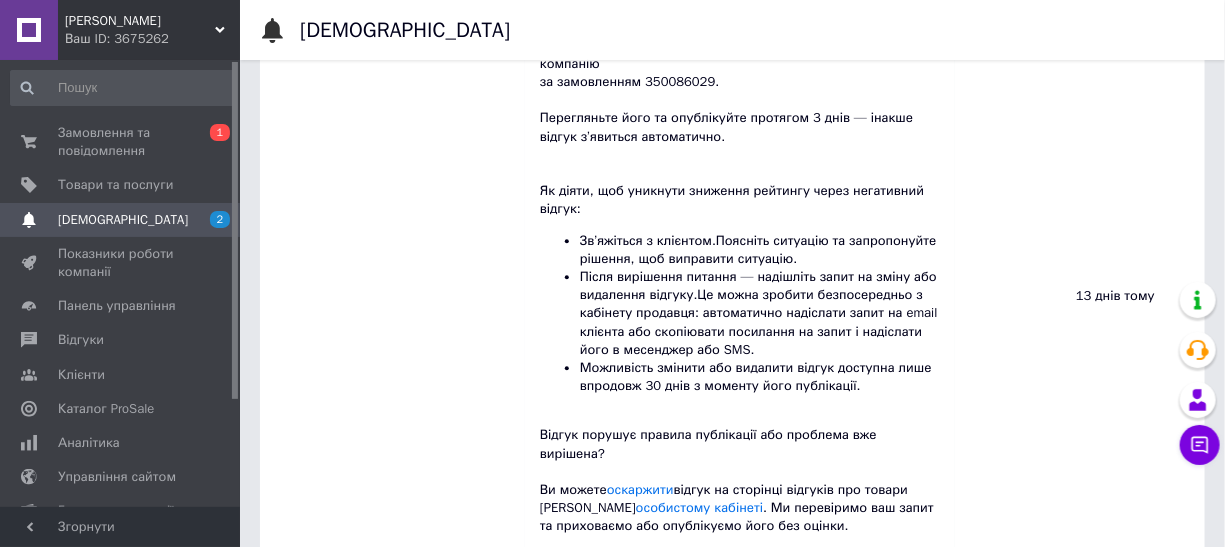 scroll, scrollTop: 4636, scrollLeft: 0, axis: vertical 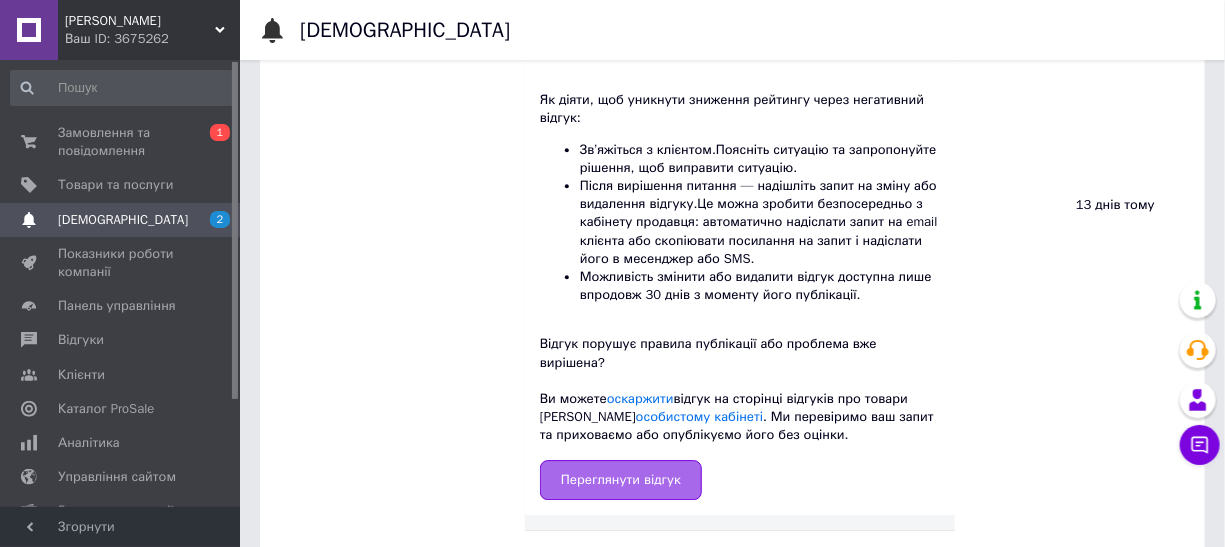 click on "Переглянути відгук" at bounding box center (621, 480) 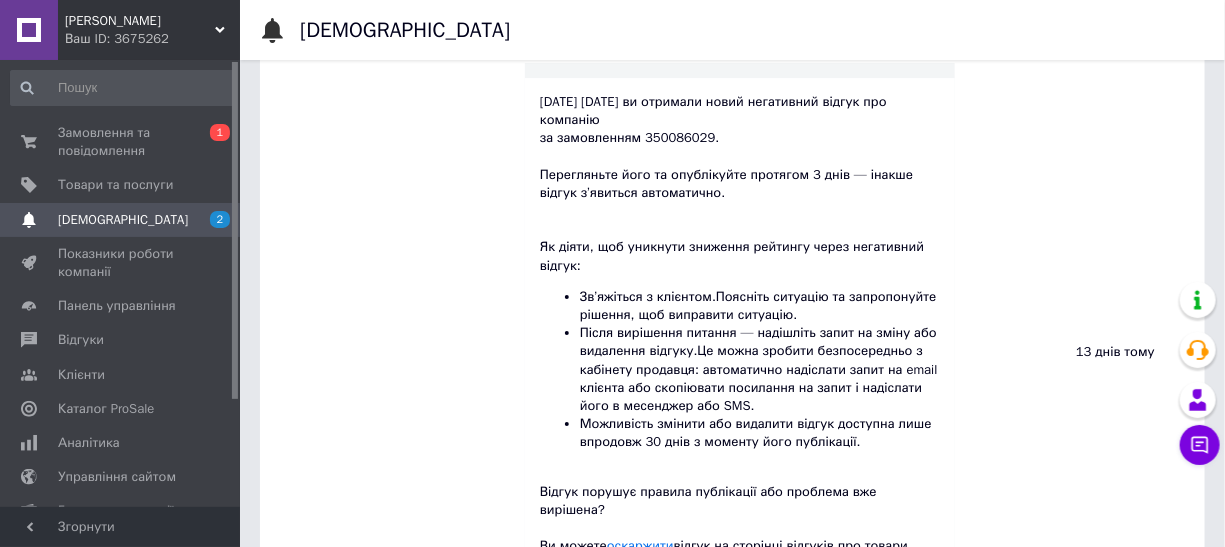 scroll, scrollTop: 5272, scrollLeft: 0, axis: vertical 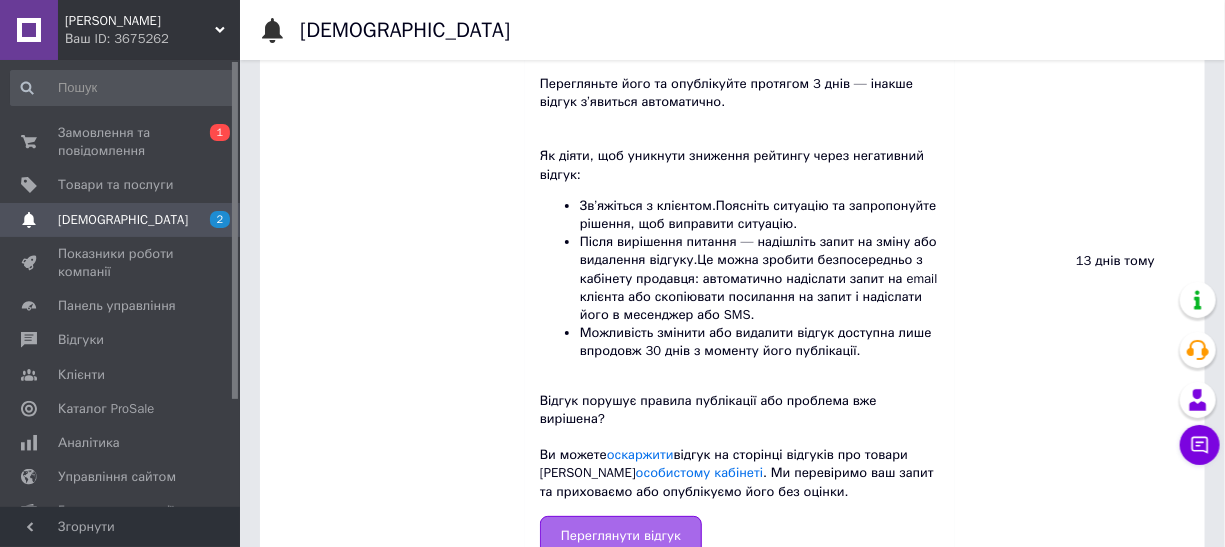 click on "Переглянути відгук" at bounding box center (621, 536) 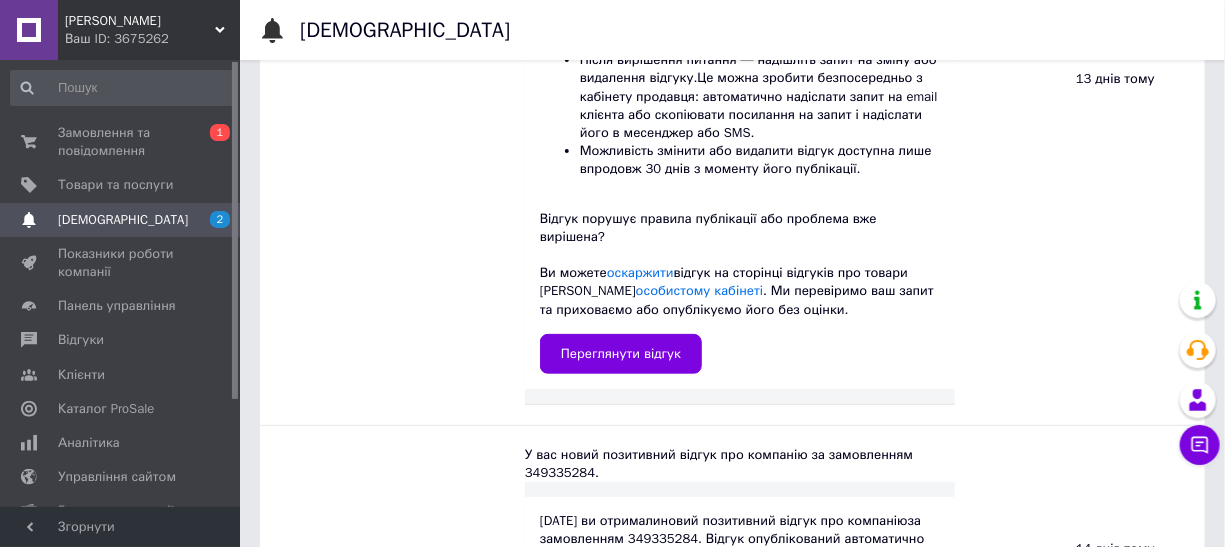 scroll, scrollTop: 5181, scrollLeft: 0, axis: vertical 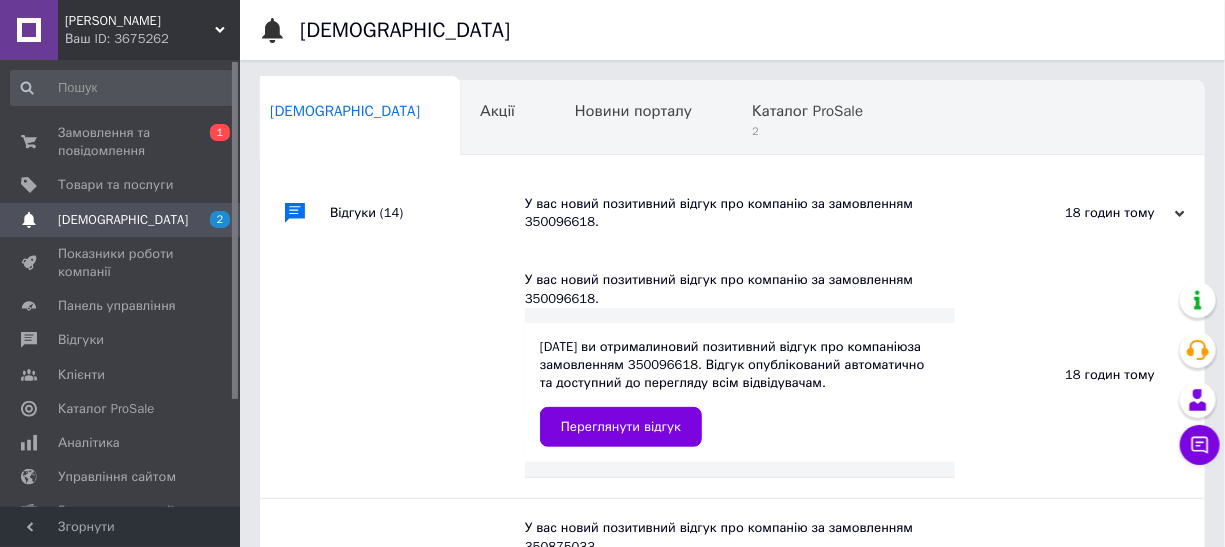 click on "[DEMOGRAPHIC_DATA]" at bounding box center (123, 220) 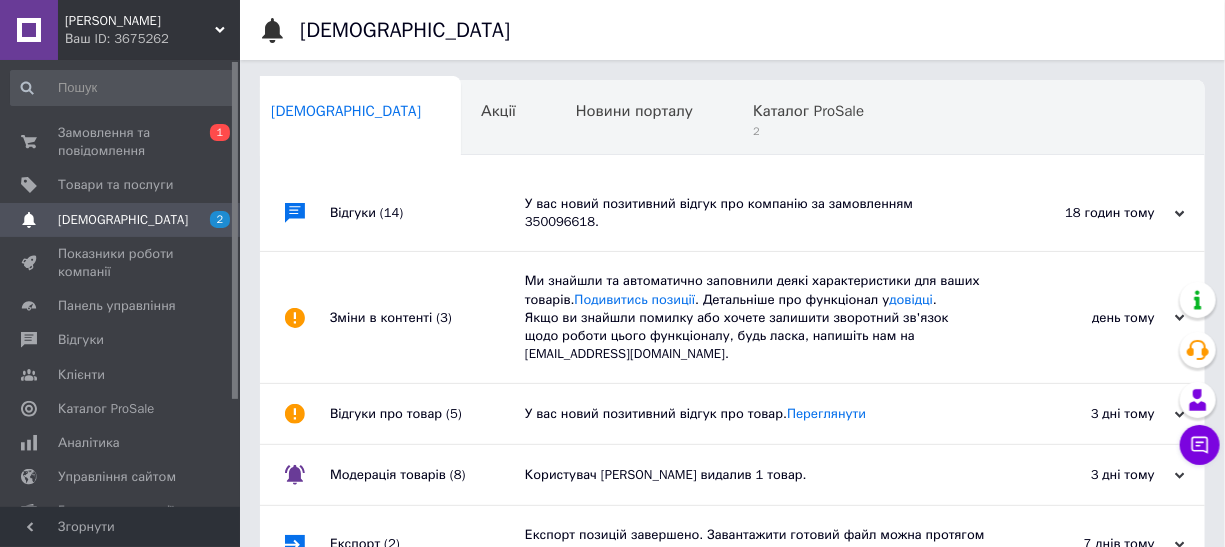 scroll, scrollTop: 0, scrollLeft: 10, axis: horizontal 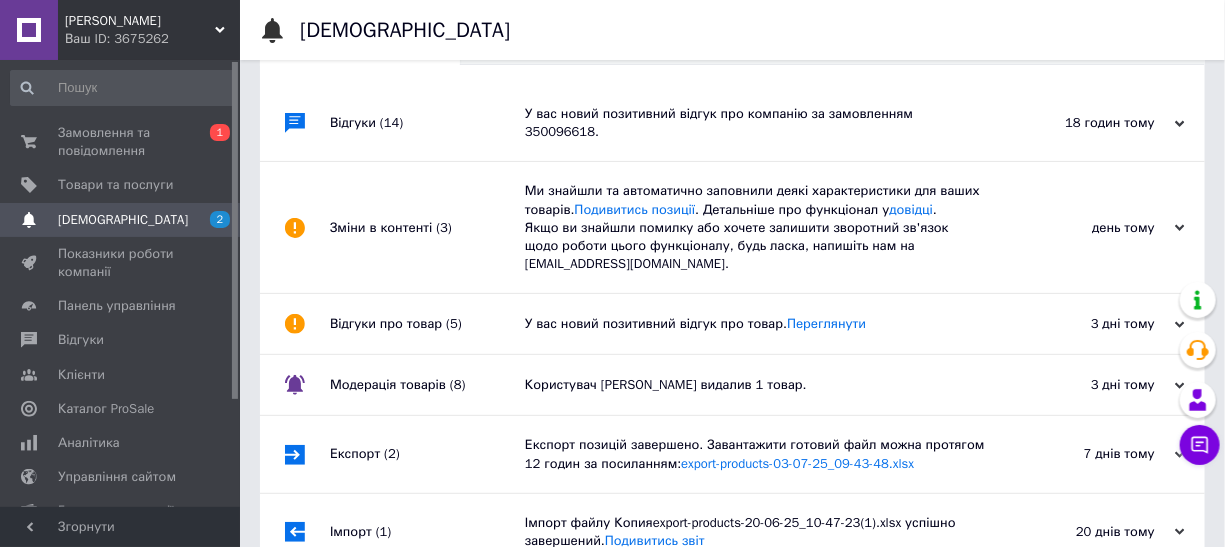 click on "3 дні тому" at bounding box center [1085, 324] 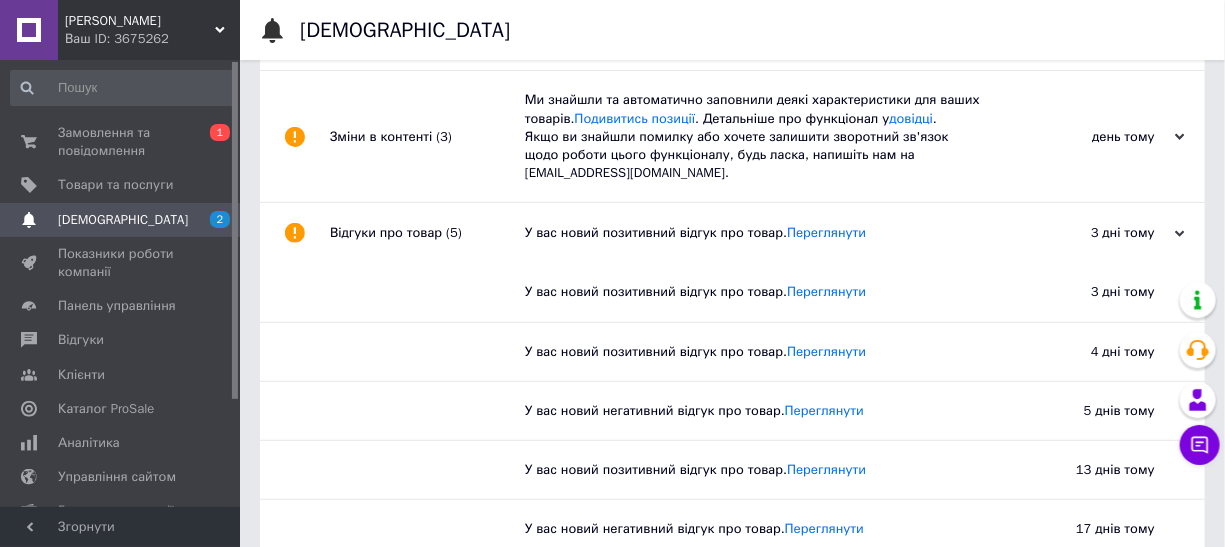 scroll, scrollTop: 272, scrollLeft: 0, axis: vertical 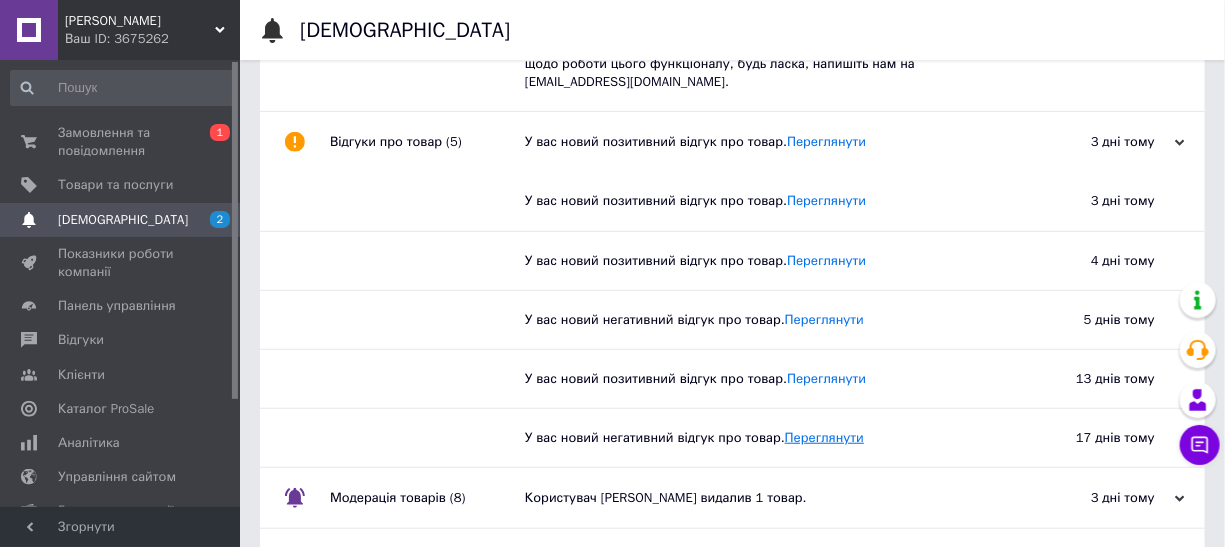 click on "Переглянути" at bounding box center [824, 437] 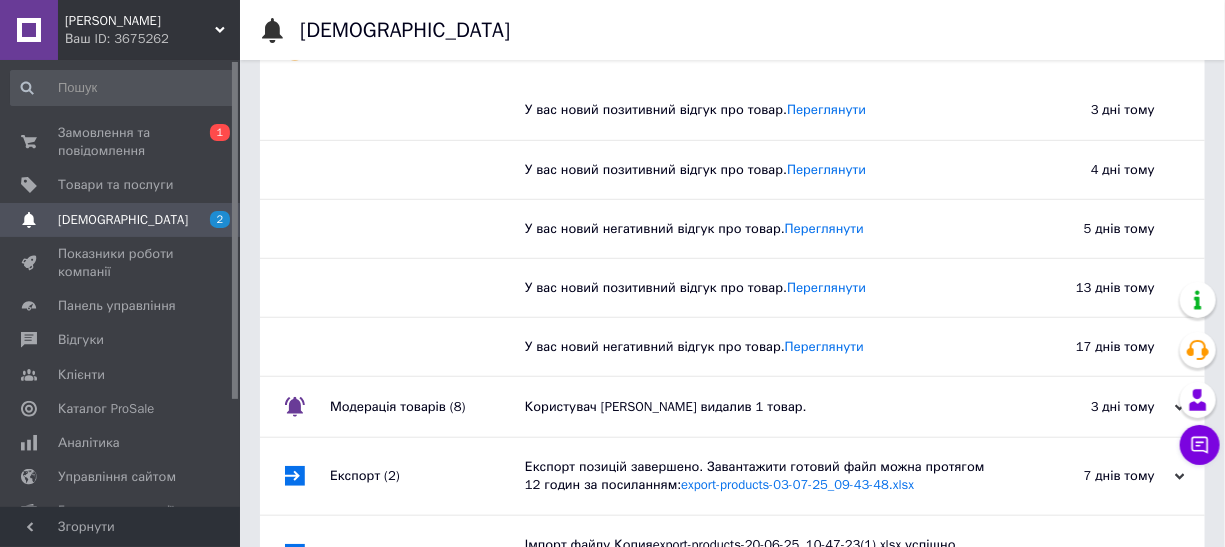 scroll, scrollTop: 272, scrollLeft: 0, axis: vertical 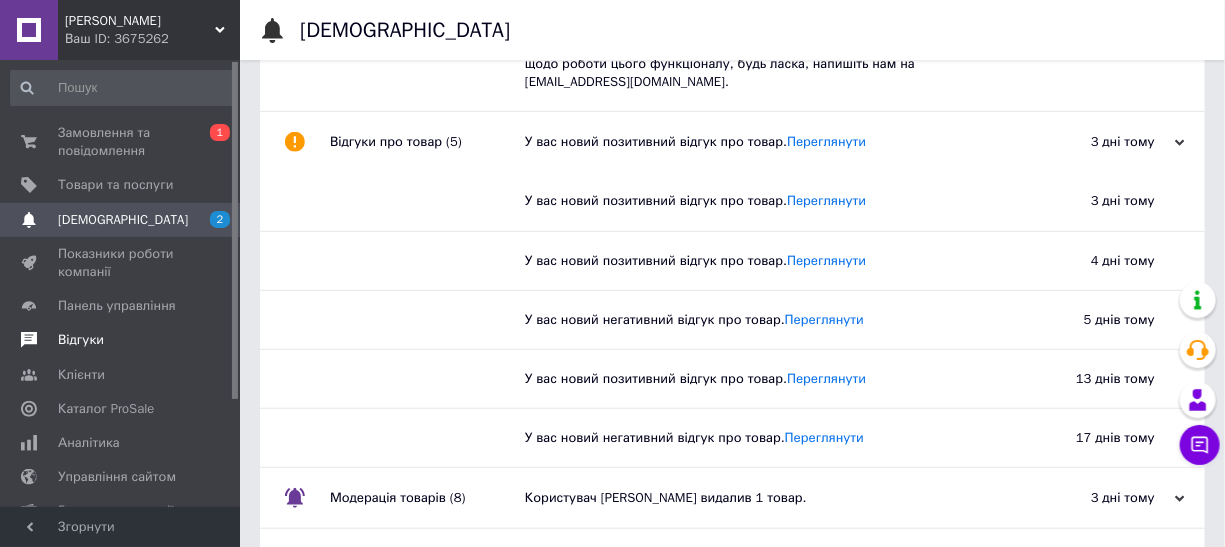 click on "Відгуки" at bounding box center (81, 340) 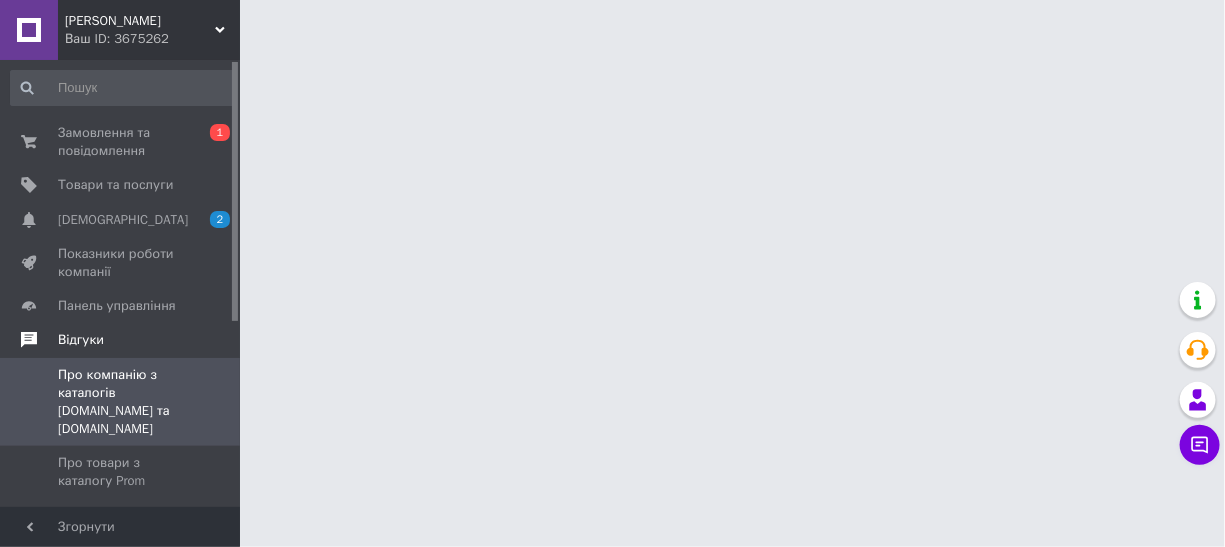 scroll, scrollTop: 0, scrollLeft: 0, axis: both 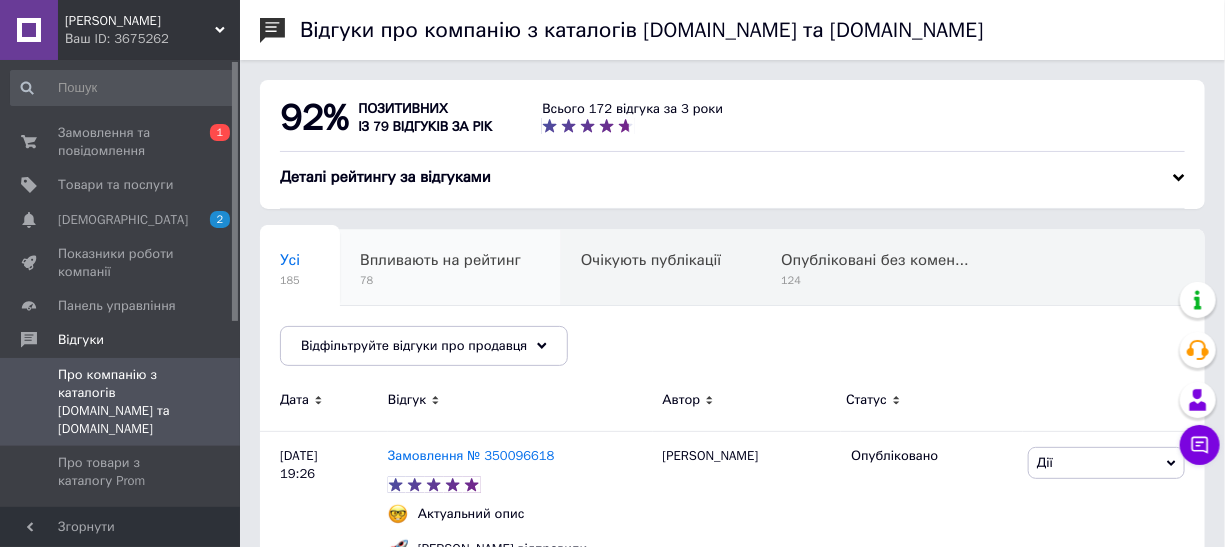 click on "Впливають на рейтинг" at bounding box center (440, 260) 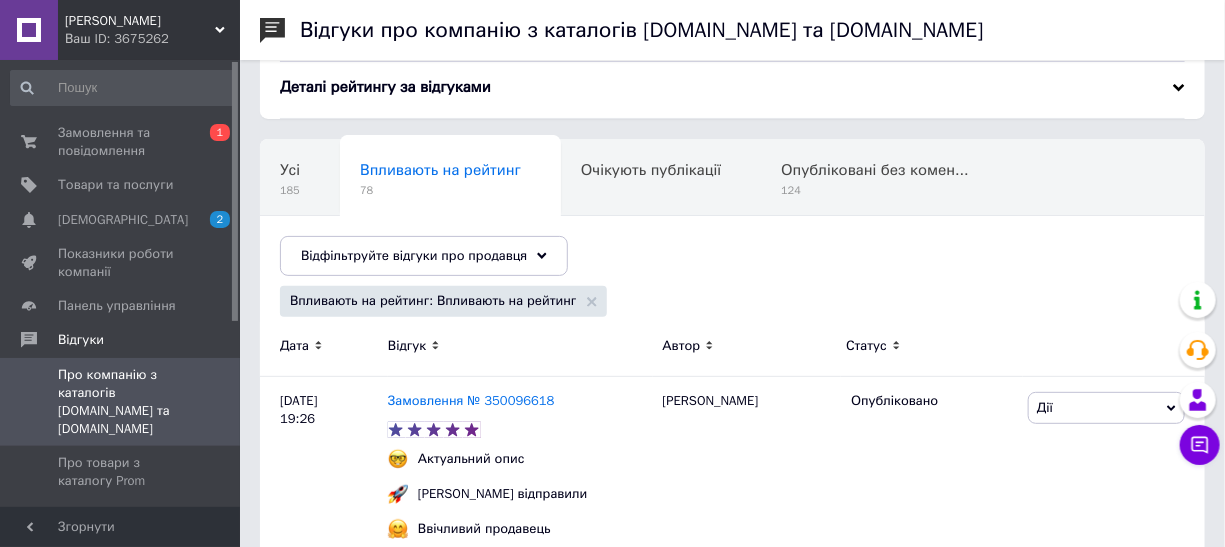 scroll, scrollTop: 0, scrollLeft: 0, axis: both 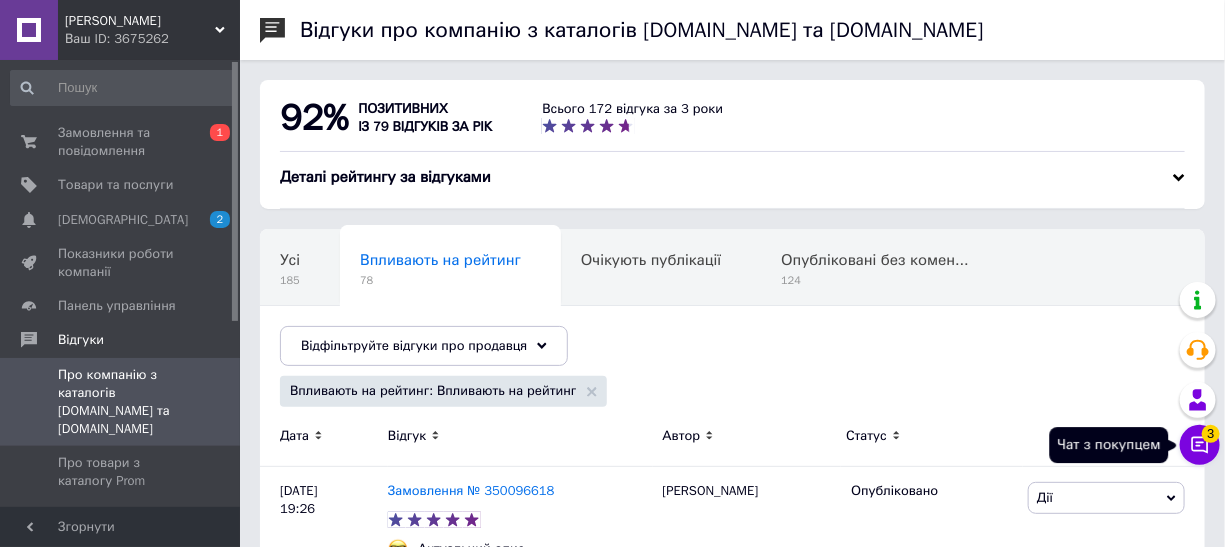 click on "3" at bounding box center [1211, 434] 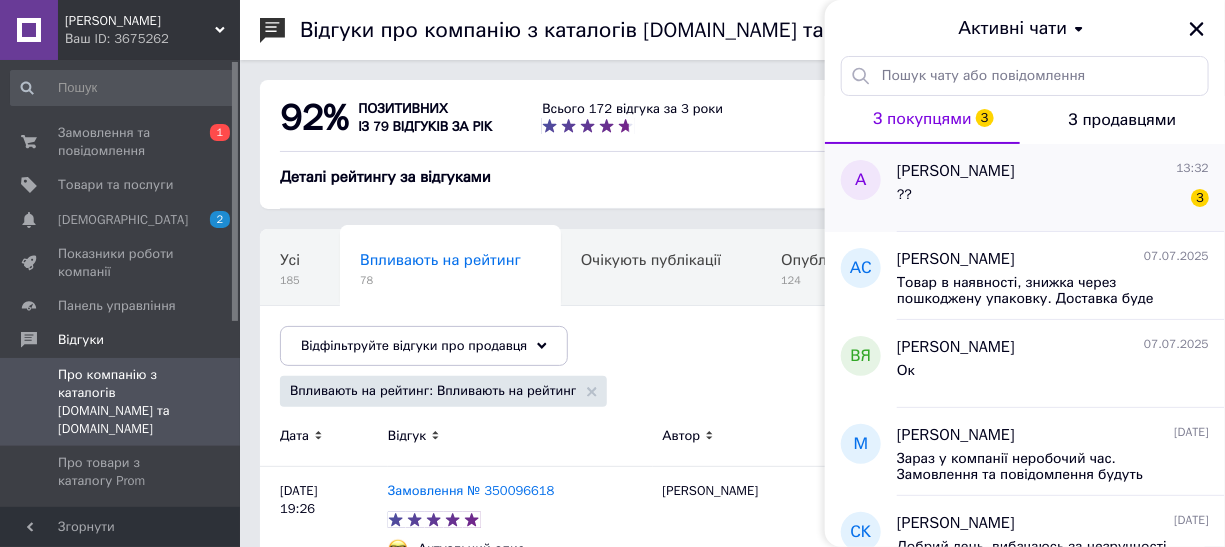 click on "?? 3" at bounding box center [1053, 199] 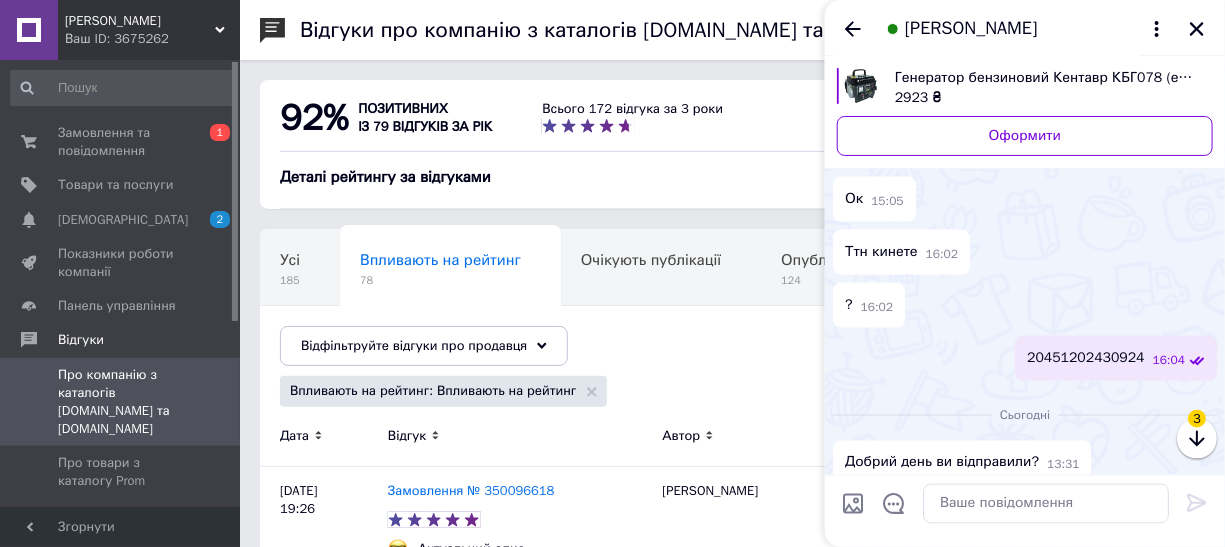 scroll, scrollTop: 1057, scrollLeft: 0, axis: vertical 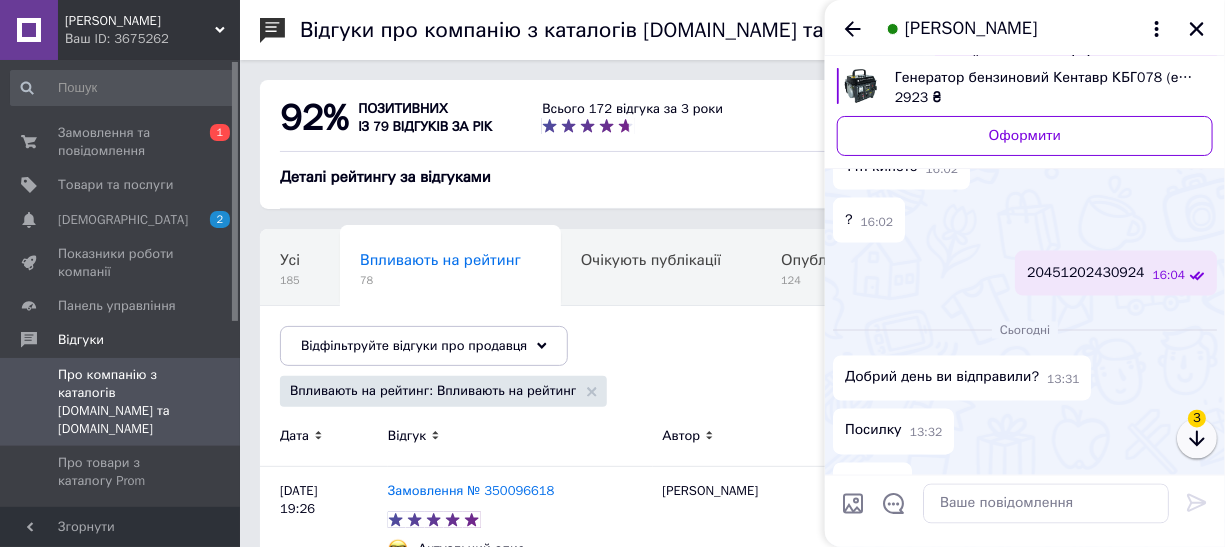 click 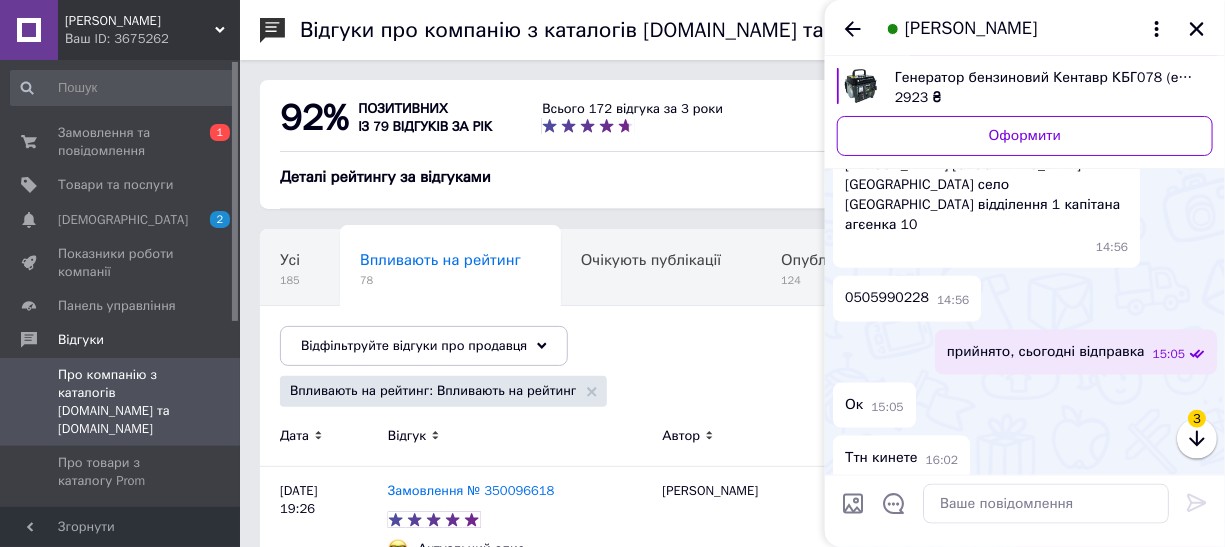 scroll, scrollTop: 1057, scrollLeft: 0, axis: vertical 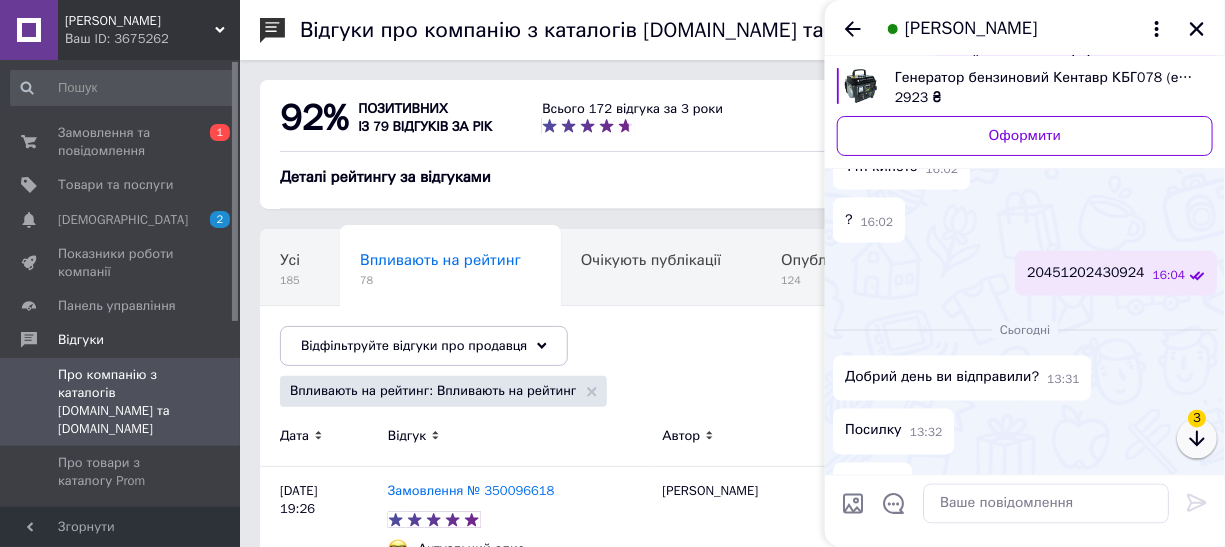 click 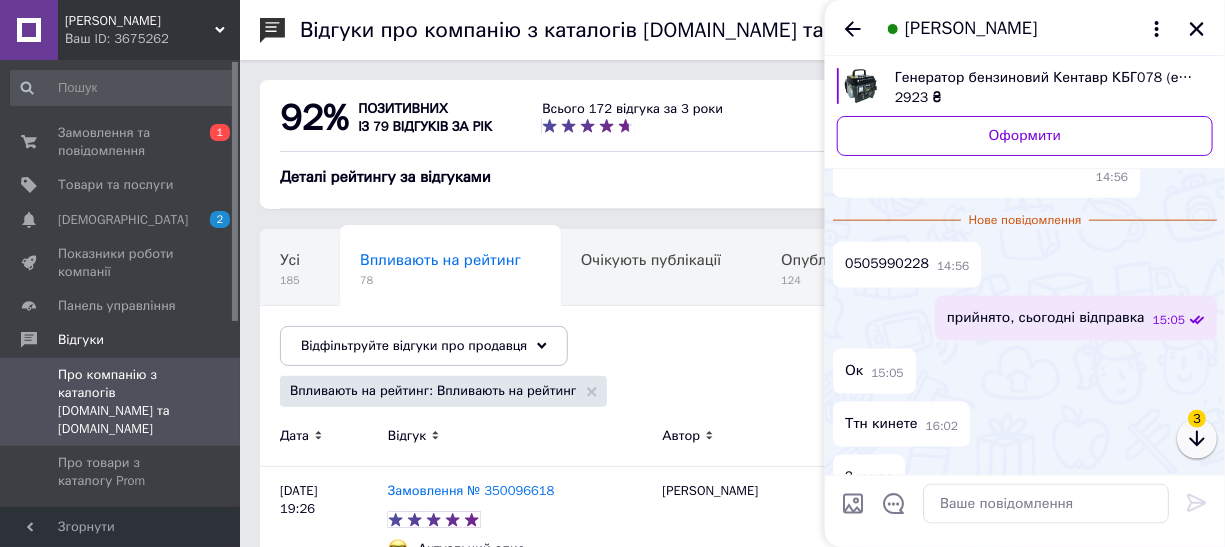 click 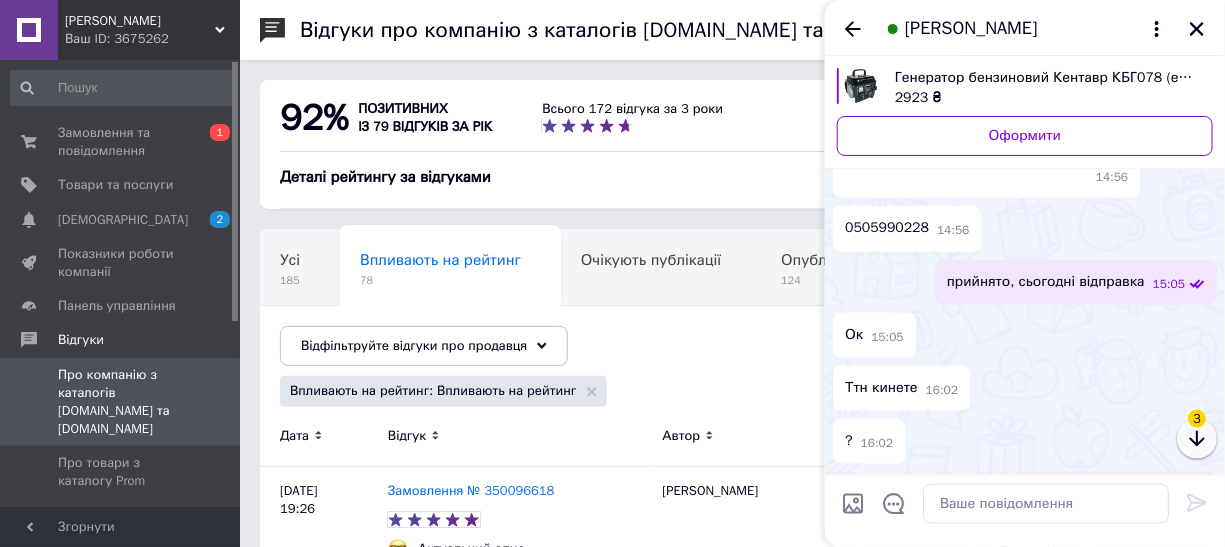 scroll, scrollTop: 1053, scrollLeft: 0, axis: vertical 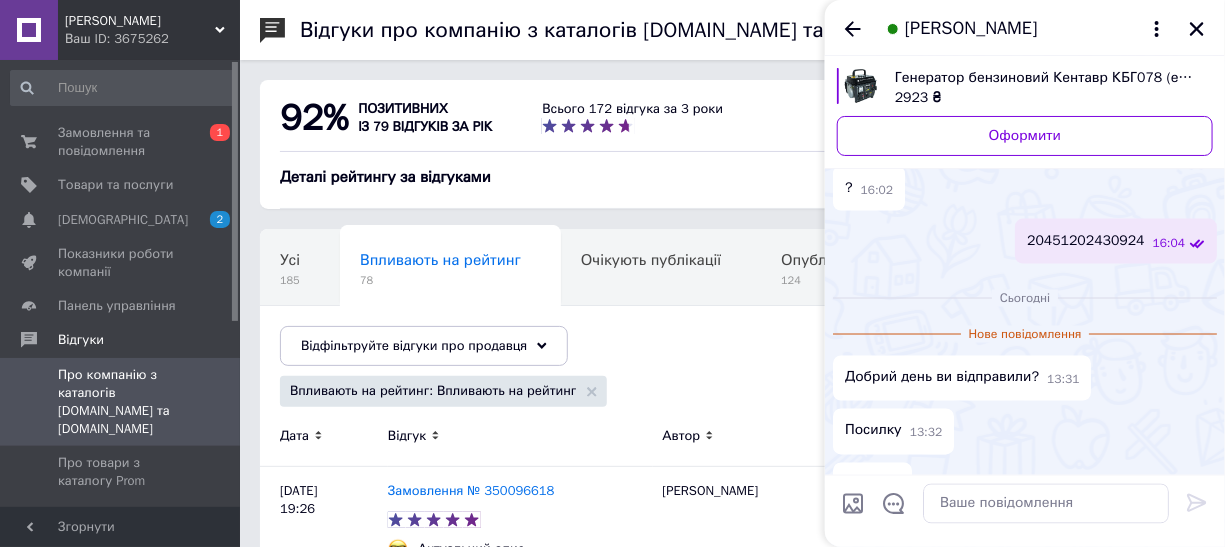click on "?? 13:32" at bounding box center [1025, 485] 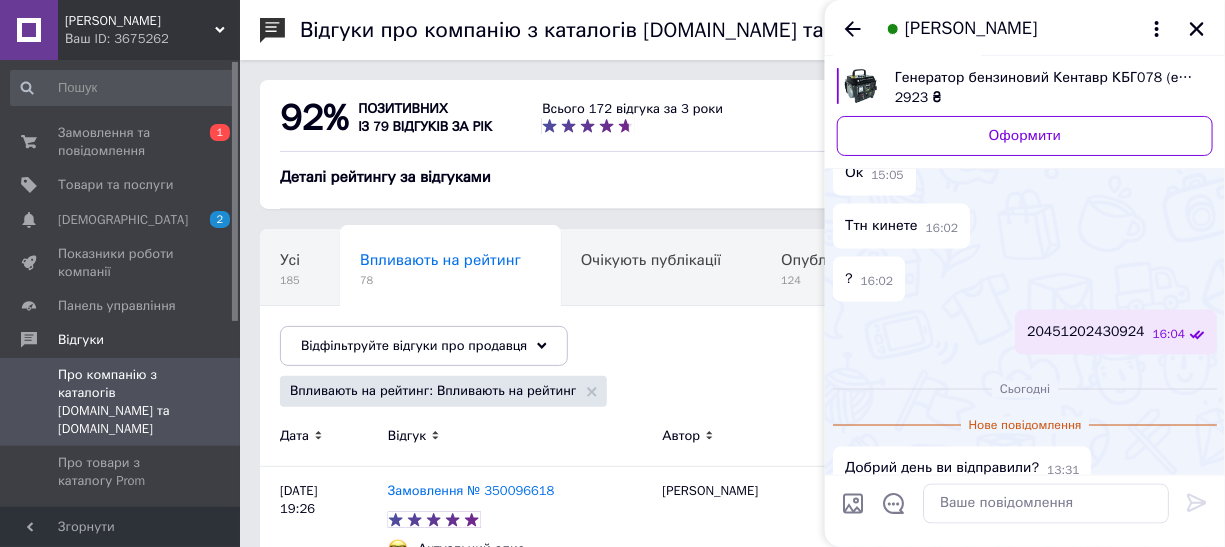 scroll, scrollTop: 1053, scrollLeft: 0, axis: vertical 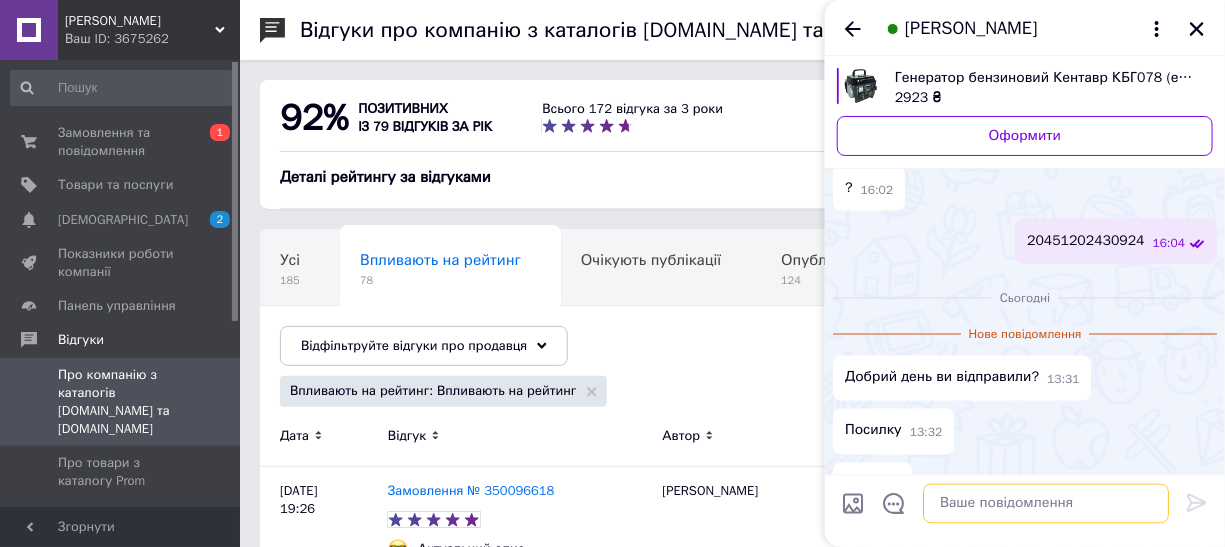 click at bounding box center (1046, 503) 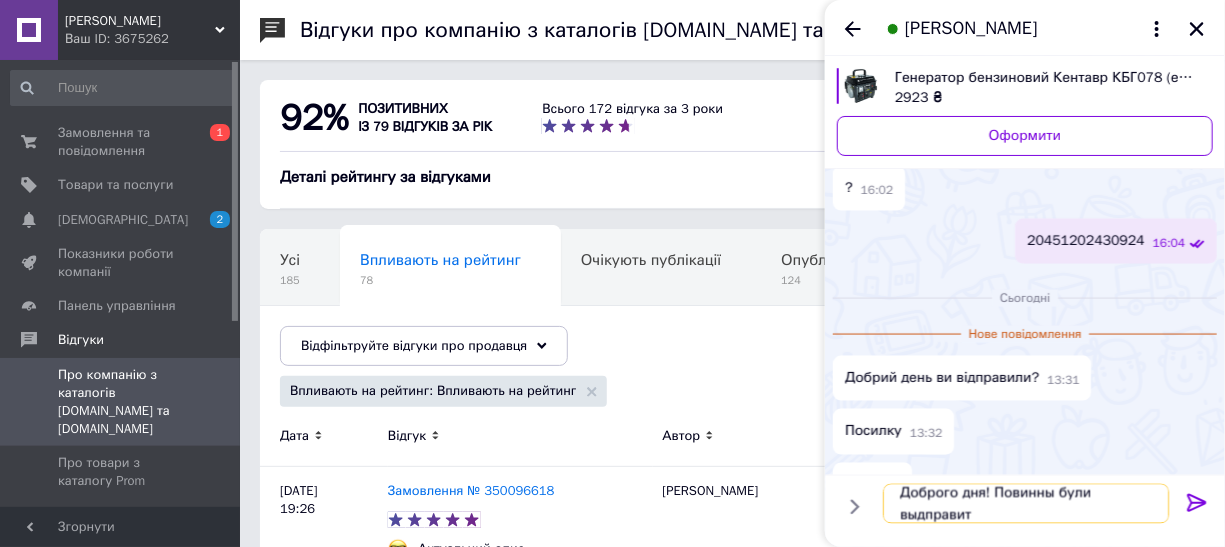 scroll, scrollTop: 0, scrollLeft: 0, axis: both 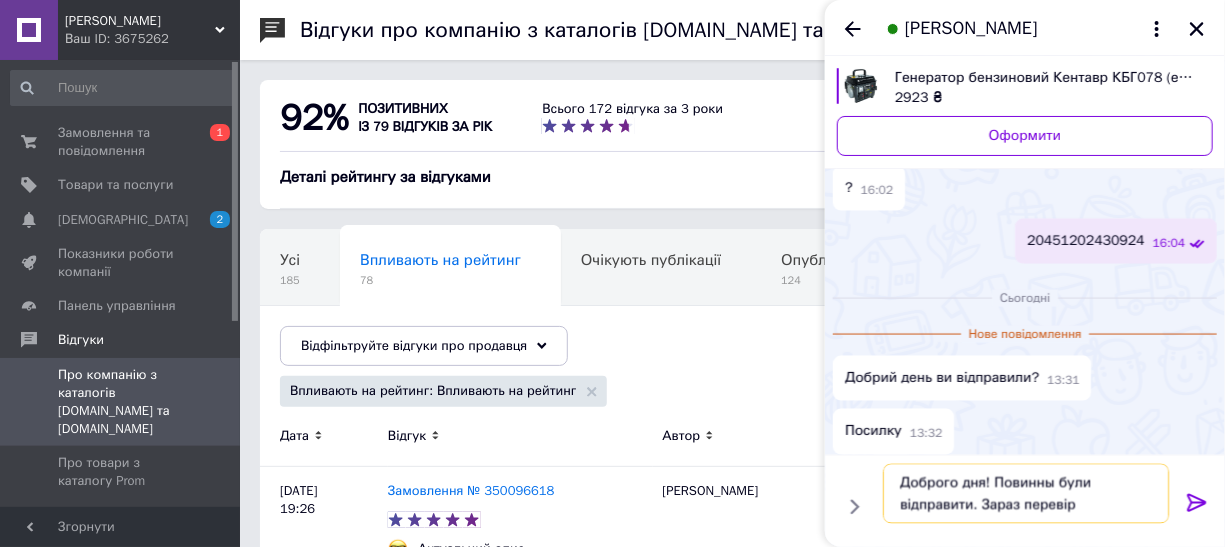 type on "Доброго дня! Повинны були відправити. Зараз перевірю" 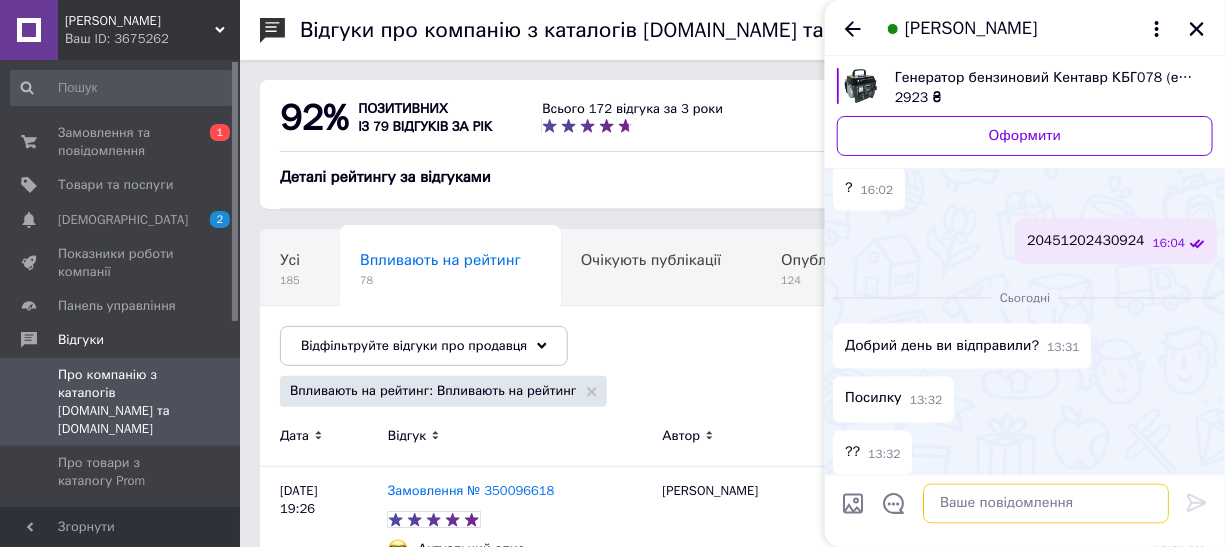 scroll, scrollTop: 1115, scrollLeft: 0, axis: vertical 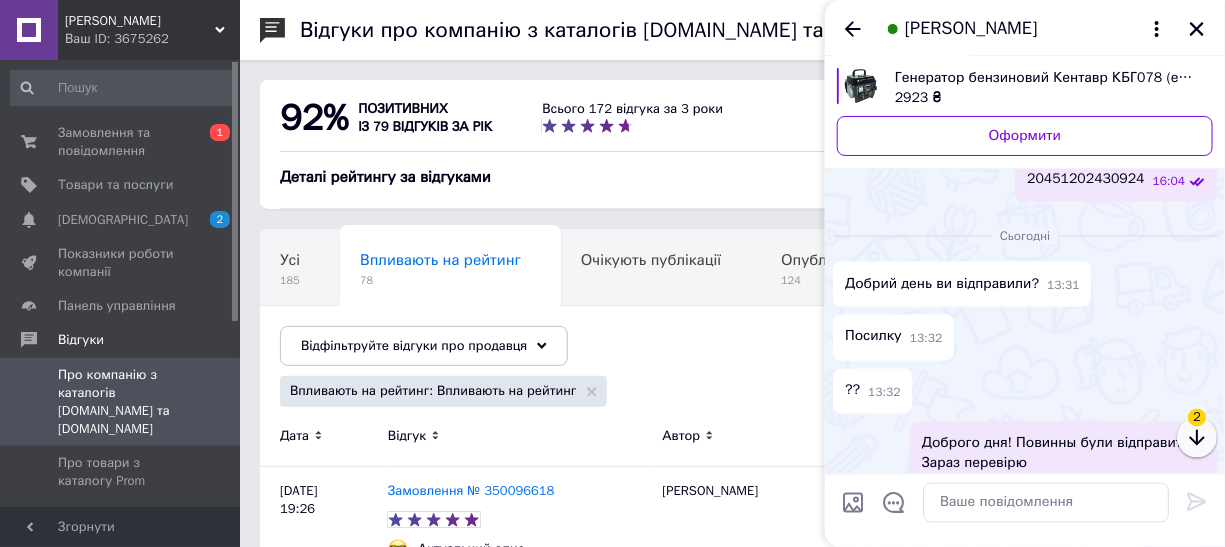 click 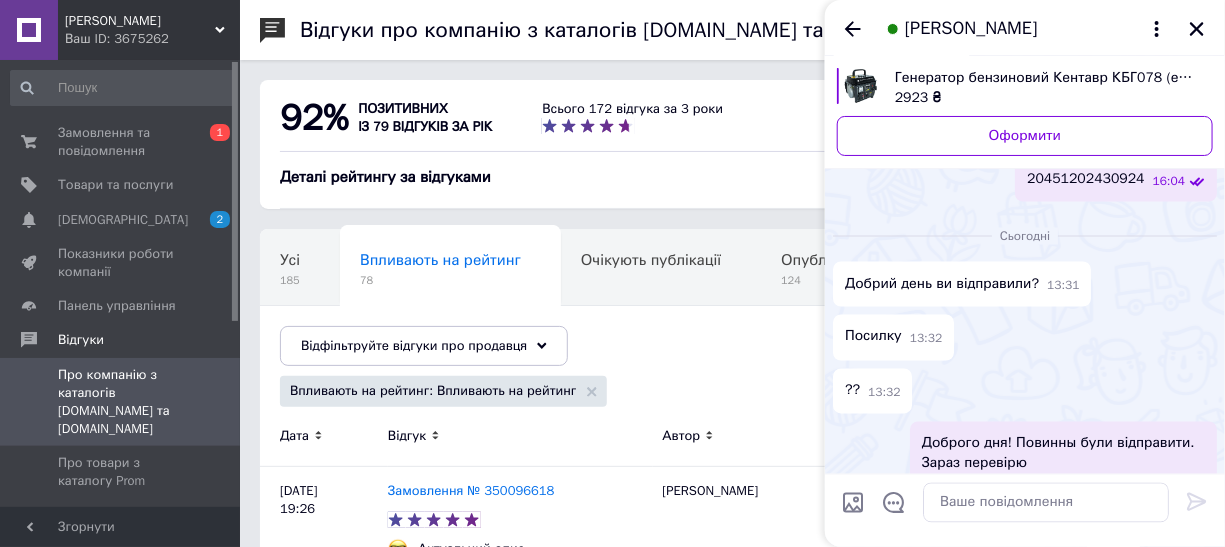 scroll, scrollTop: 1370, scrollLeft: 0, axis: vertical 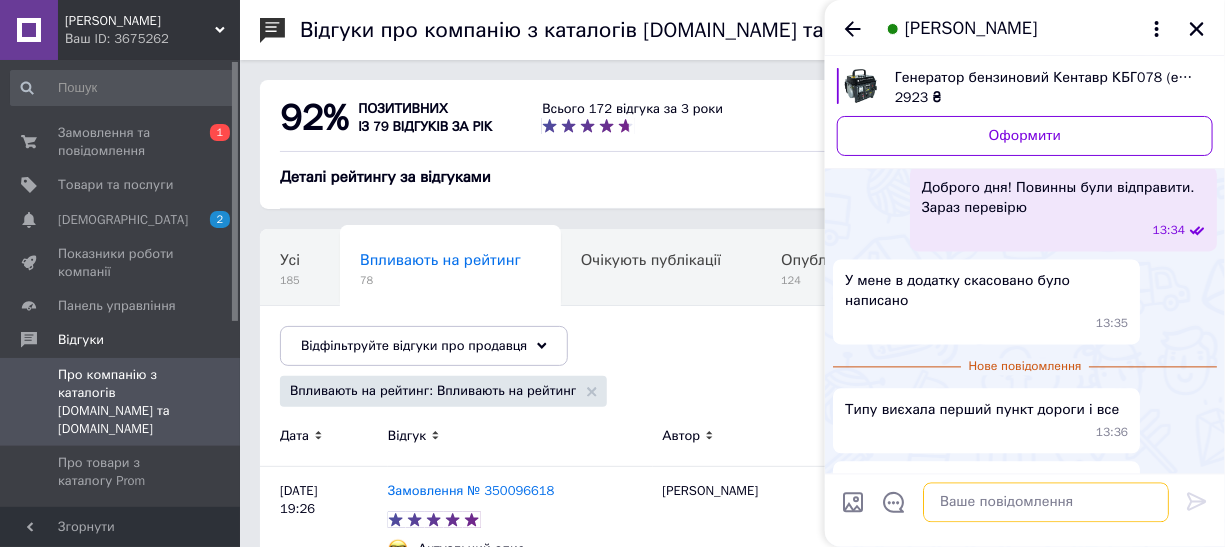 click at bounding box center [1046, 503] 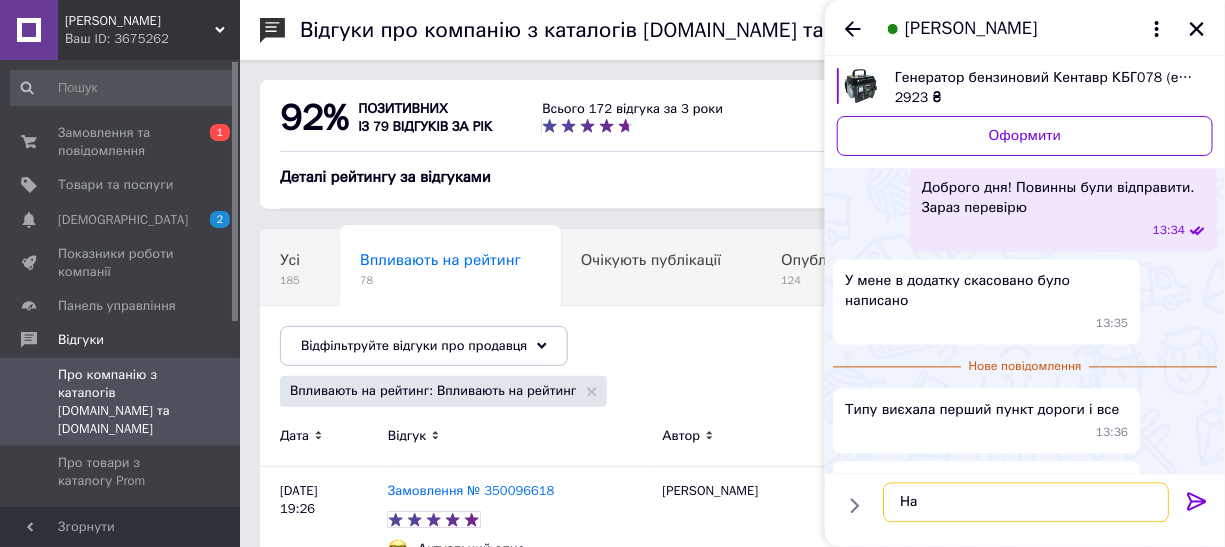 type on "Н" 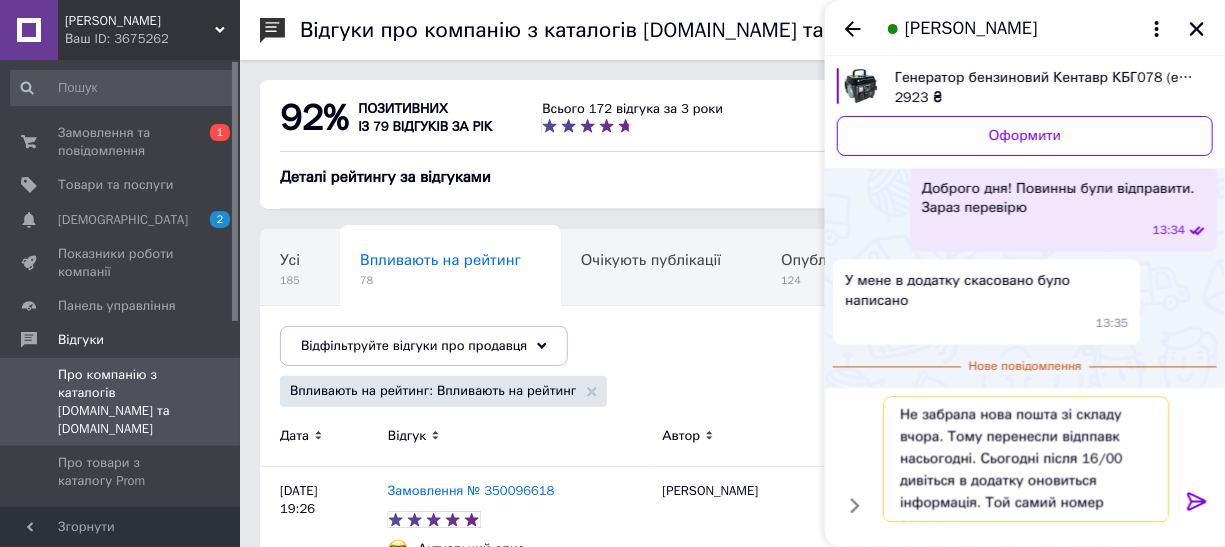 scroll, scrollTop: 12, scrollLeft: 0, axis: vertical 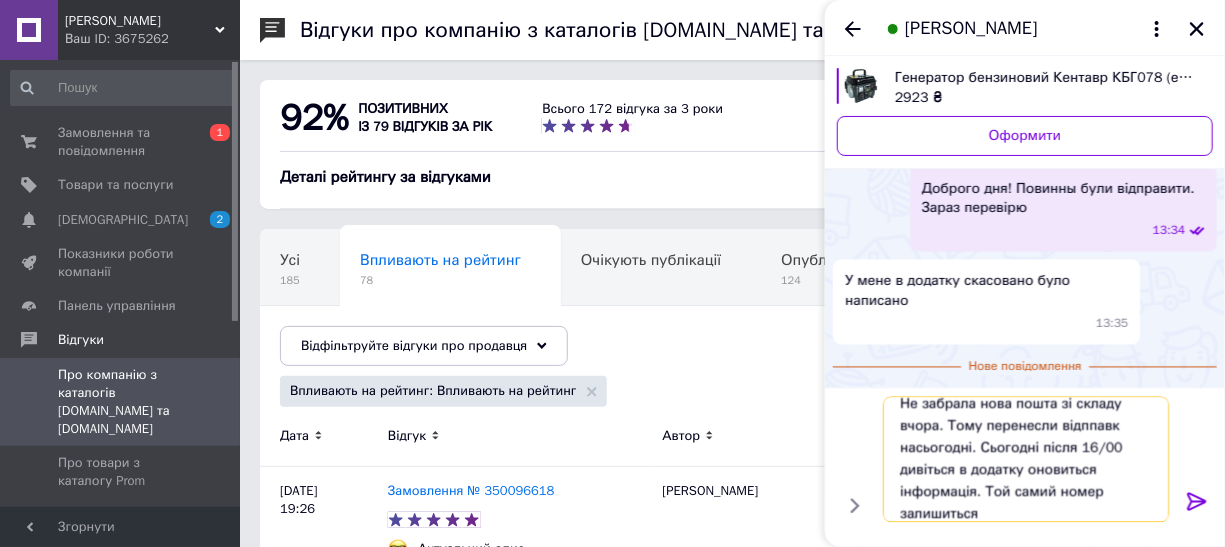 type on "Не забрала нова пошта зі складу вчора. Тому перенесли відппавк насьогодні. Сьогодні після 16/00 дивіться в додатку оновиться інформація. Той самий номер залишиться." 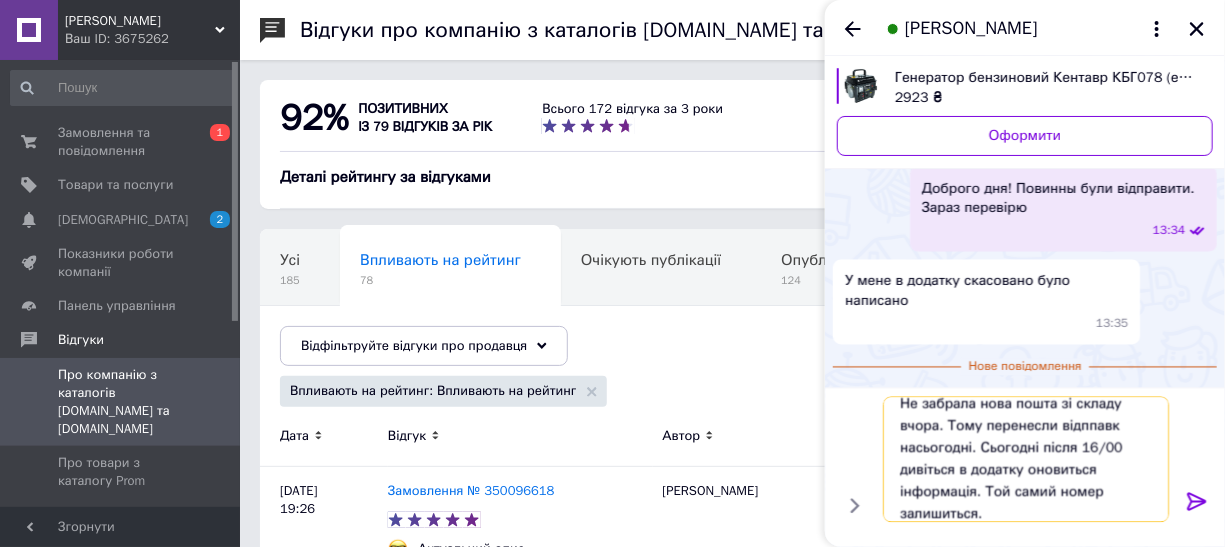 type 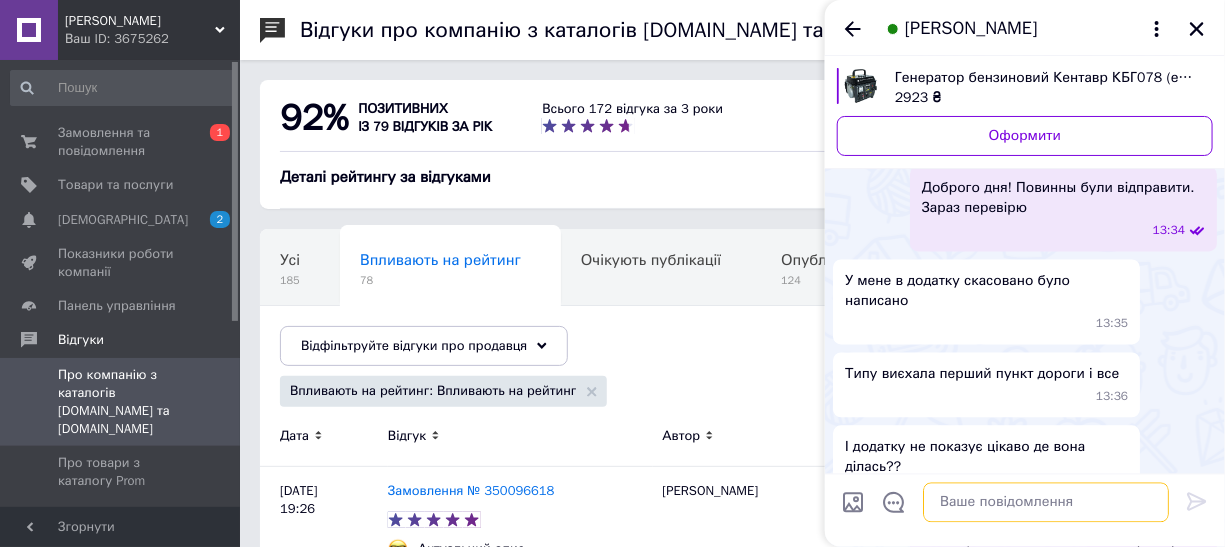 scroll, scrollTop: 0, scrollLeft: 0, axis: both 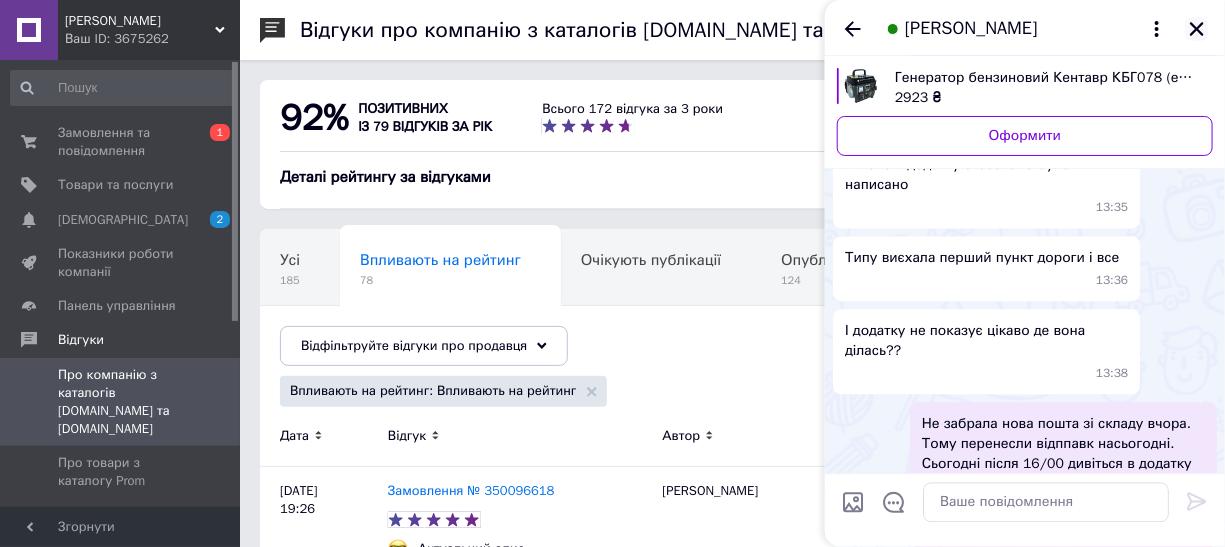 click 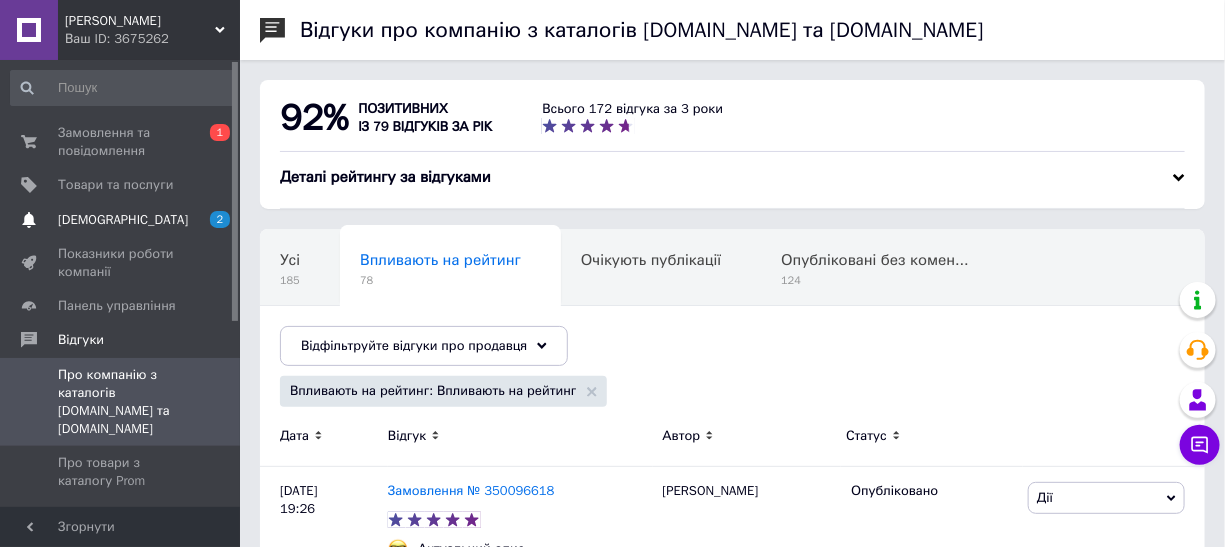 click on "[DEMOGRAPHIC_DATA]" at bounding box center (123, 220) 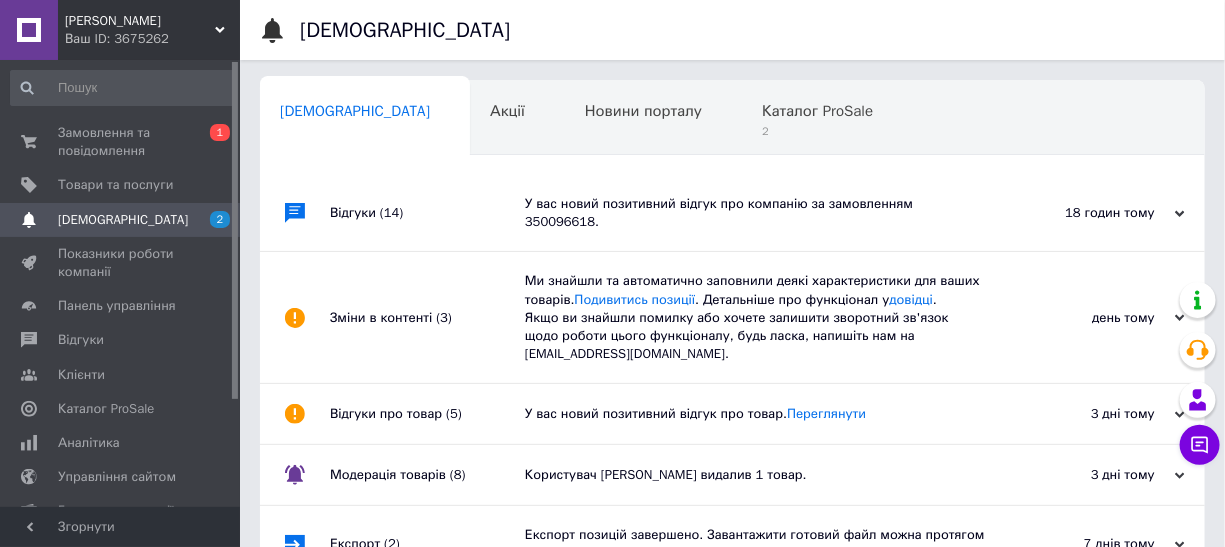 scroll, scrollTop: 0, scrollLeft: 10, axis: horizontal 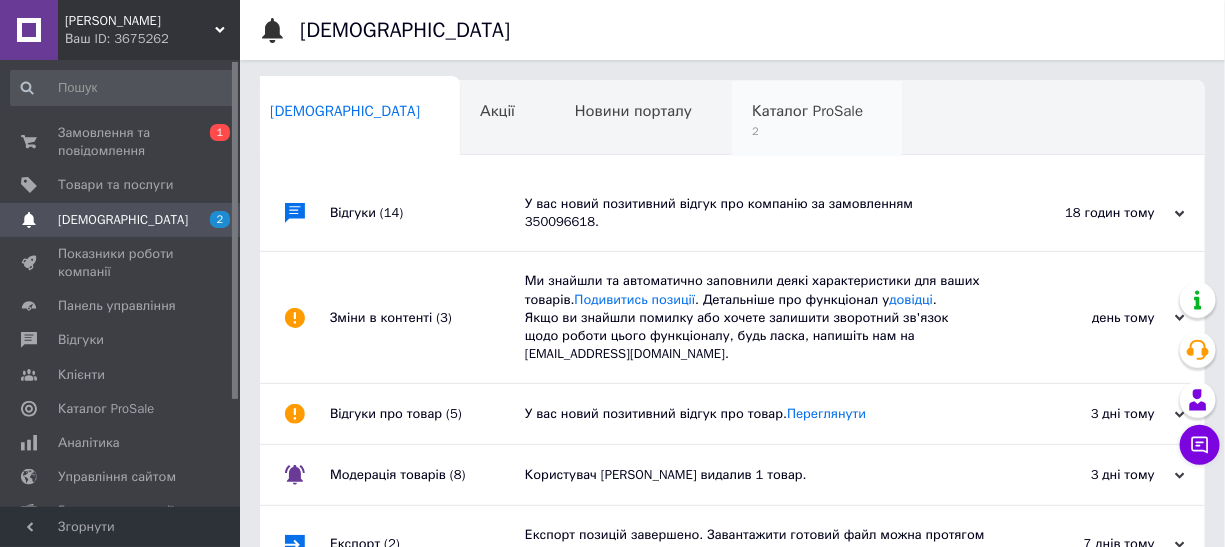 click on "2" at bounding box center (807, 131) 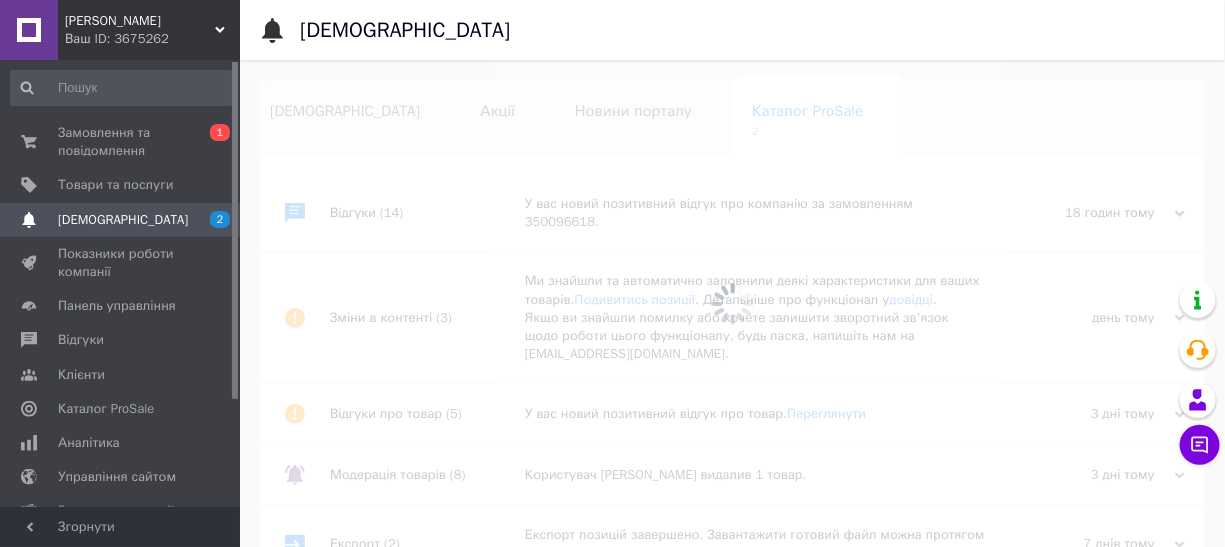 scroll, scrollTop: 0, scrollLeft: 20, axis: horizontal 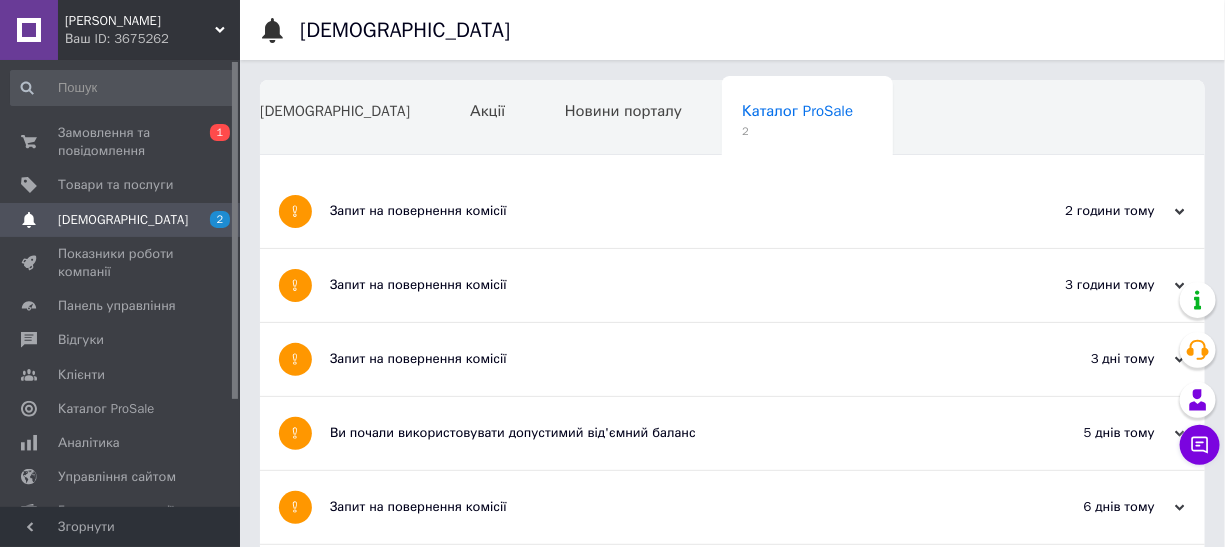 click on "Запит на повернення комісії" at bounding box center [657, 285] 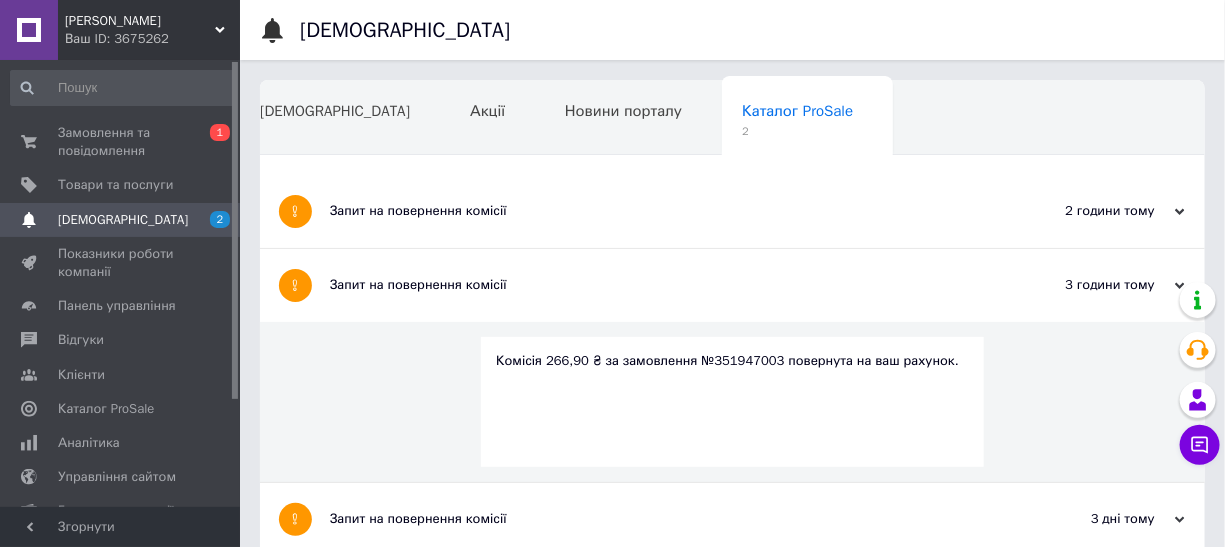 click on "Запит на повернення комісії" at bounding box center (657, 211) 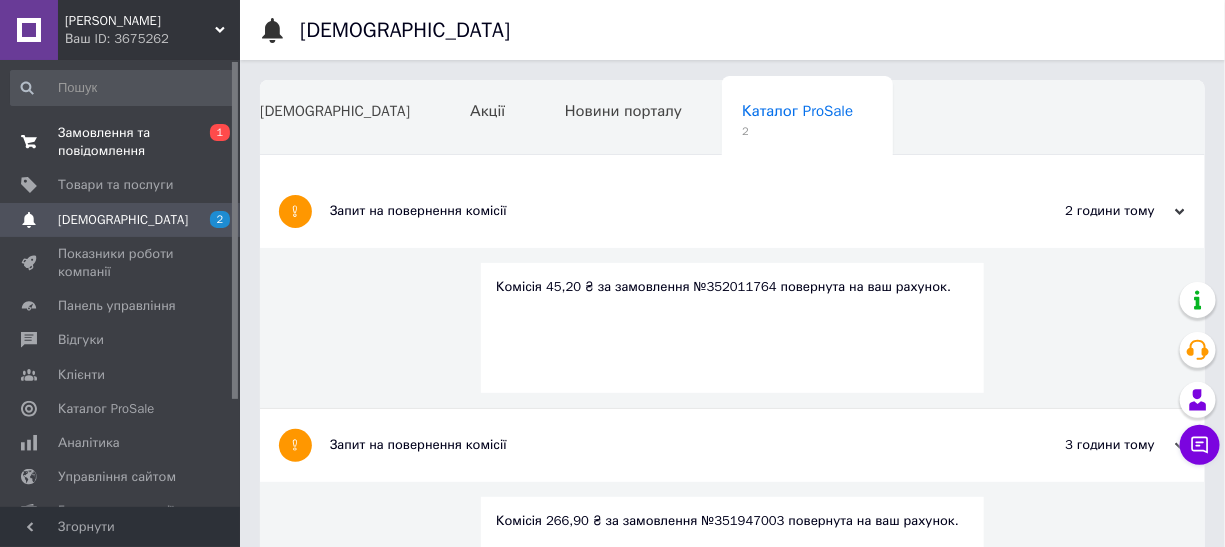 click on "Замовлення та повідомлення" at bounding box center [121, 142] 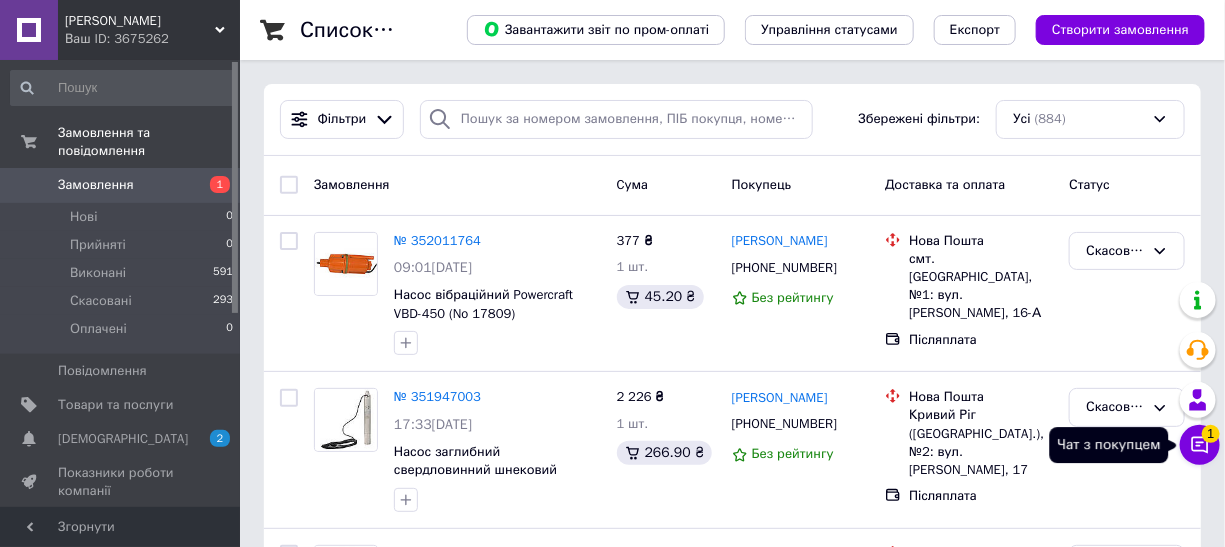 click 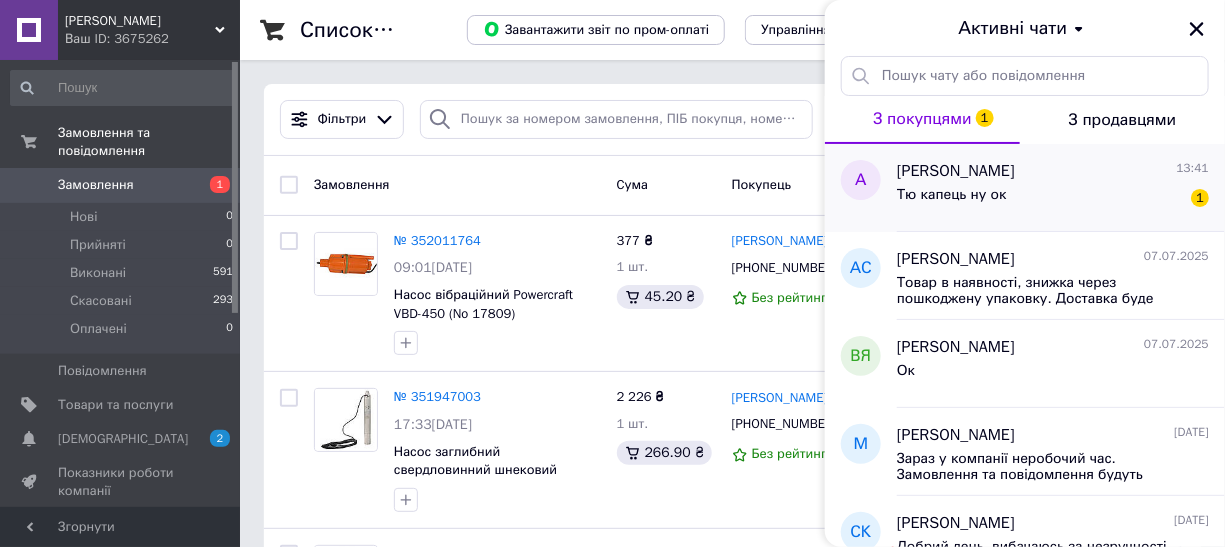 click on "Тю капець ну ок 1" at bounding box center (1053, 199) 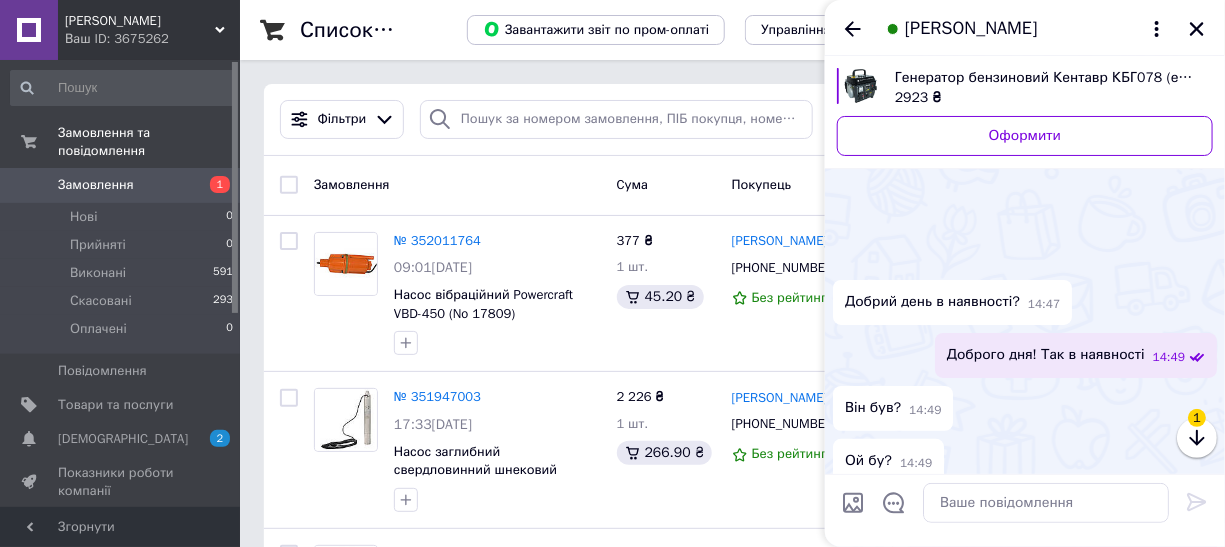 scroll, scrollTop: 1627, scrollLeft: 0, axis: vertical 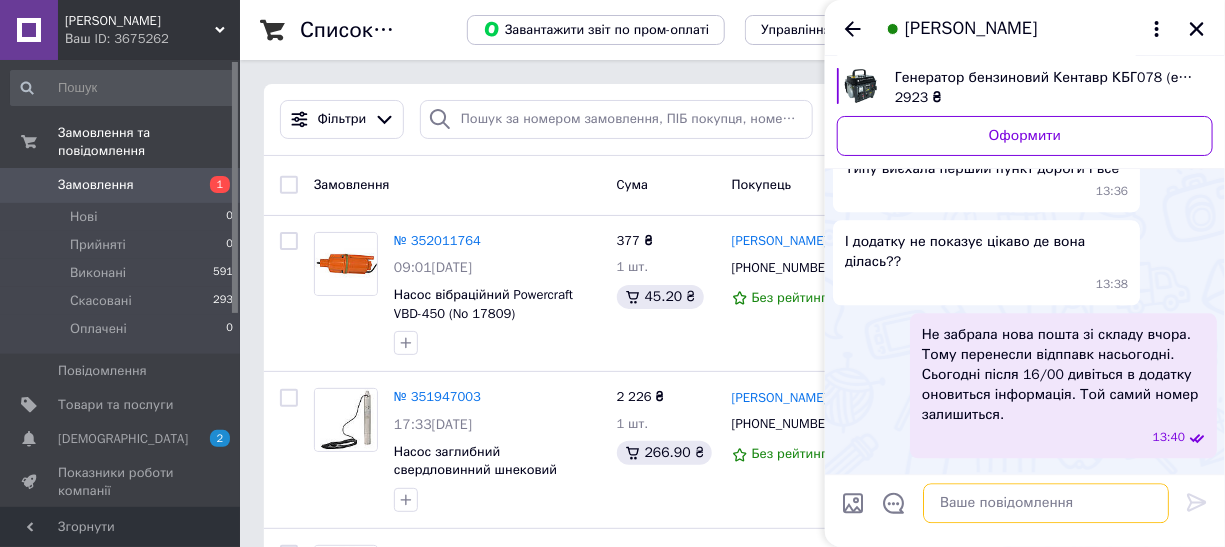click at bounding box center [1046, 503] 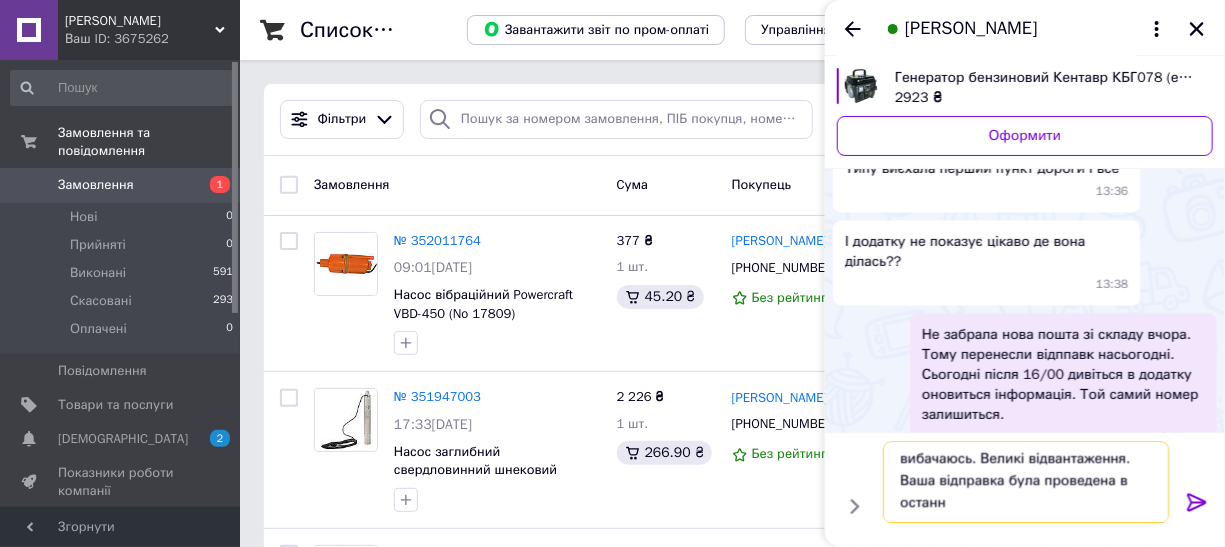 scroll, scrollTop: 1, scrollLeft: 0, axis: vertical 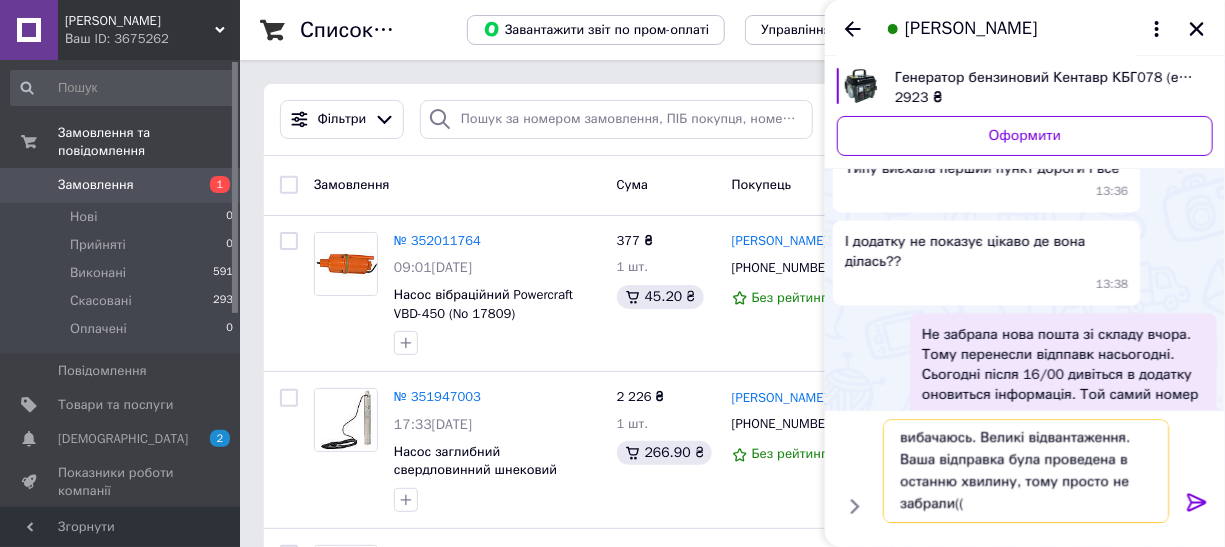 type on "вибачаюсь. Великі відвантаження. Ваша відправка була проведена в останню хвилину, тому просто не забрали(((" 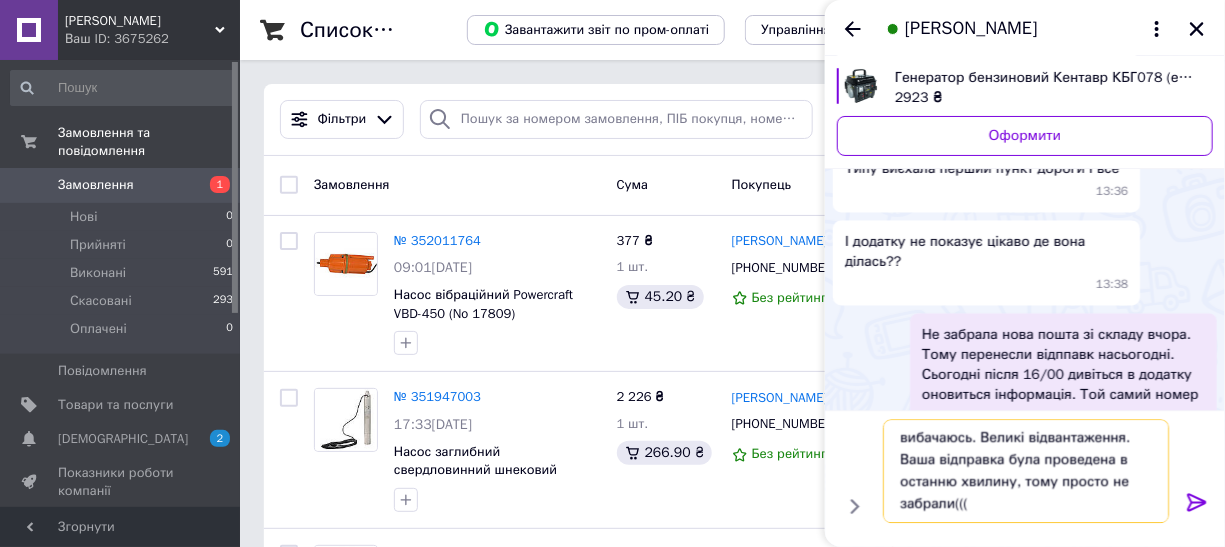 type 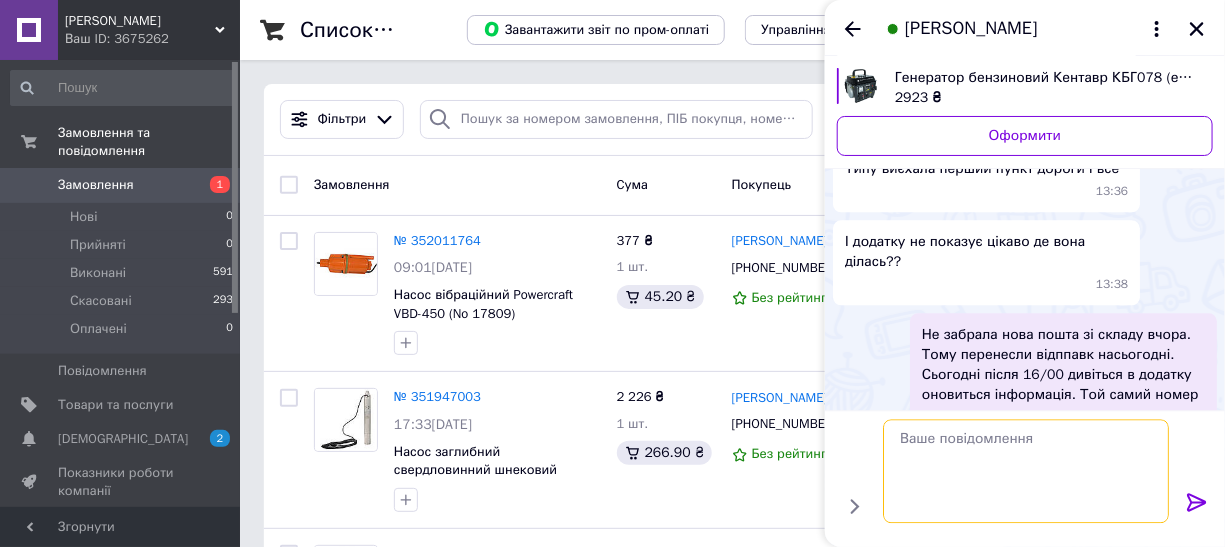 scroll, scrollTop: 0, scrollLeft: 0, axis: both 